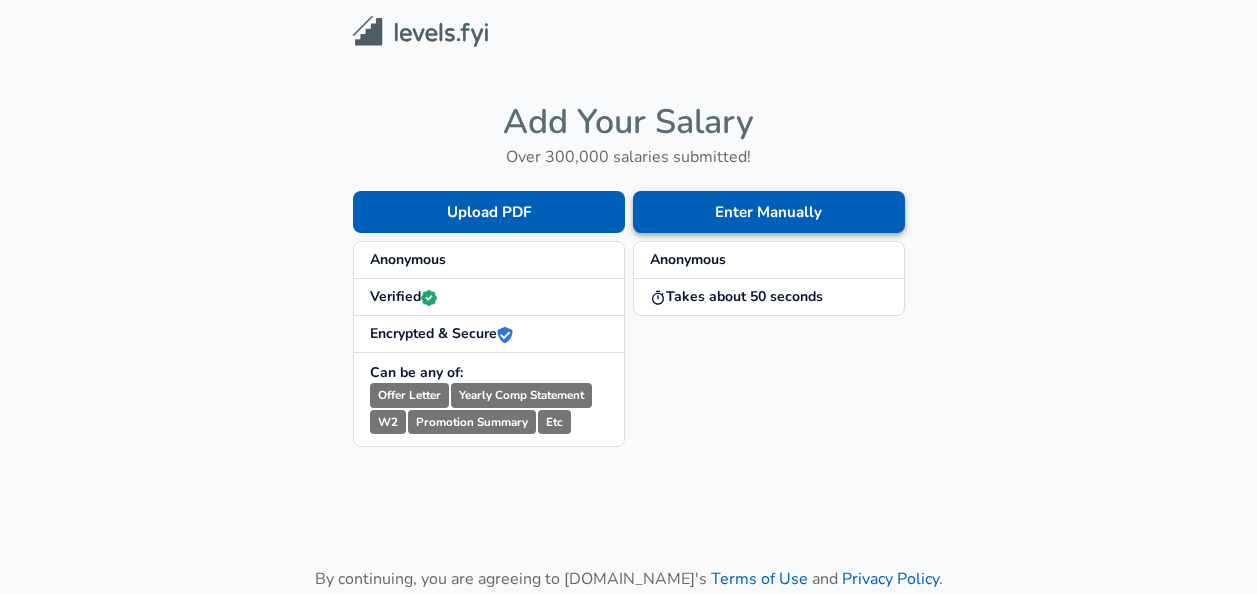 scroll, scrollTop: 0, scrollLeft: 0, axis: both 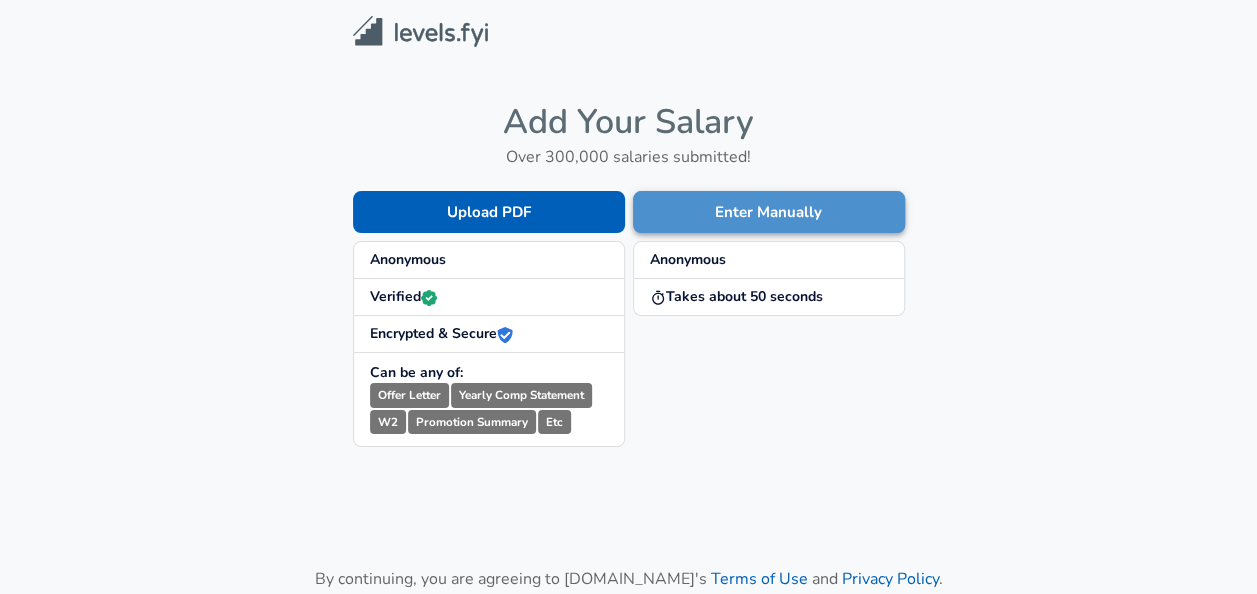 click on "Enter Manually" at bounding box center (769, 212) 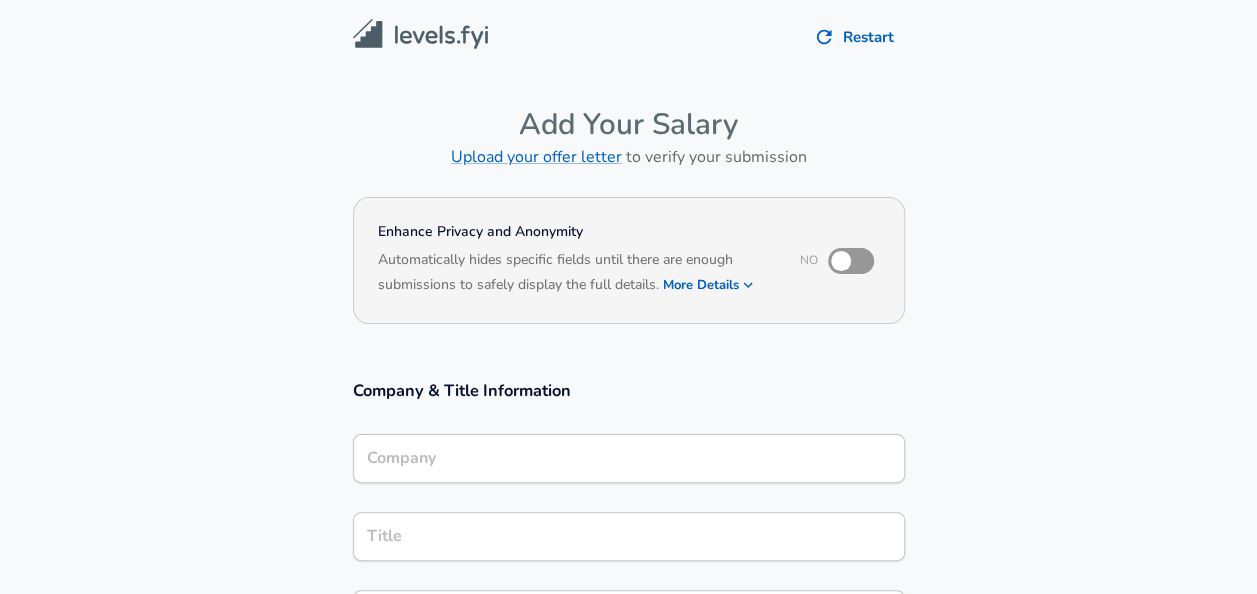 scroll, scrollTop: 20, scrollLeft: 0, axis: vertical 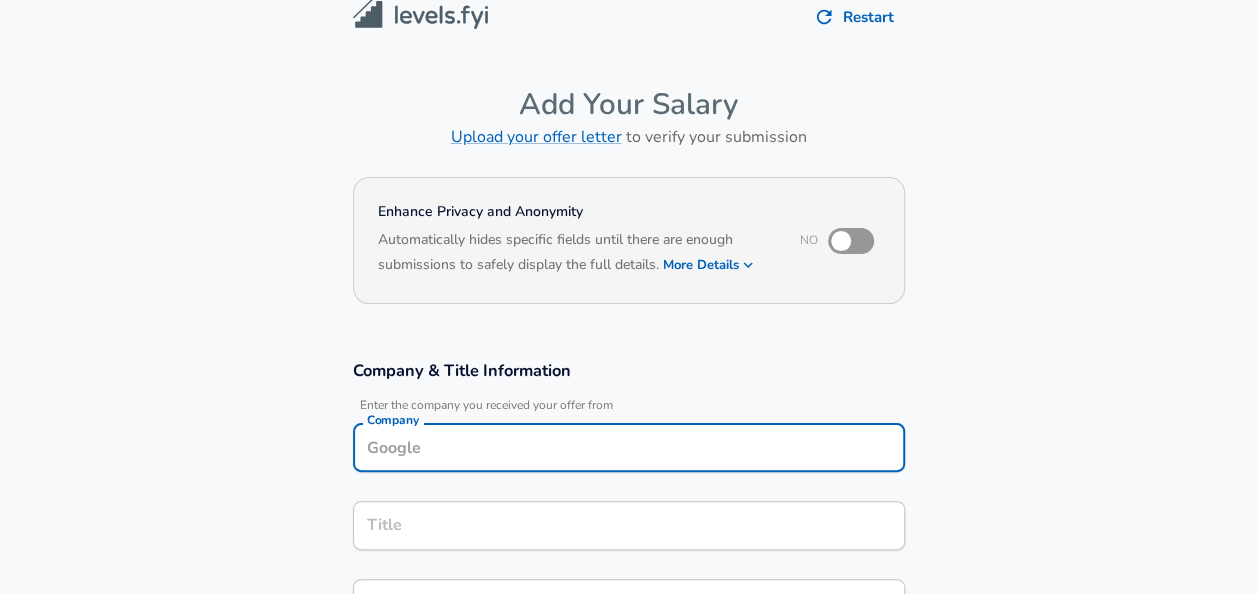 click on "Company" at bounding box center [629, 447] 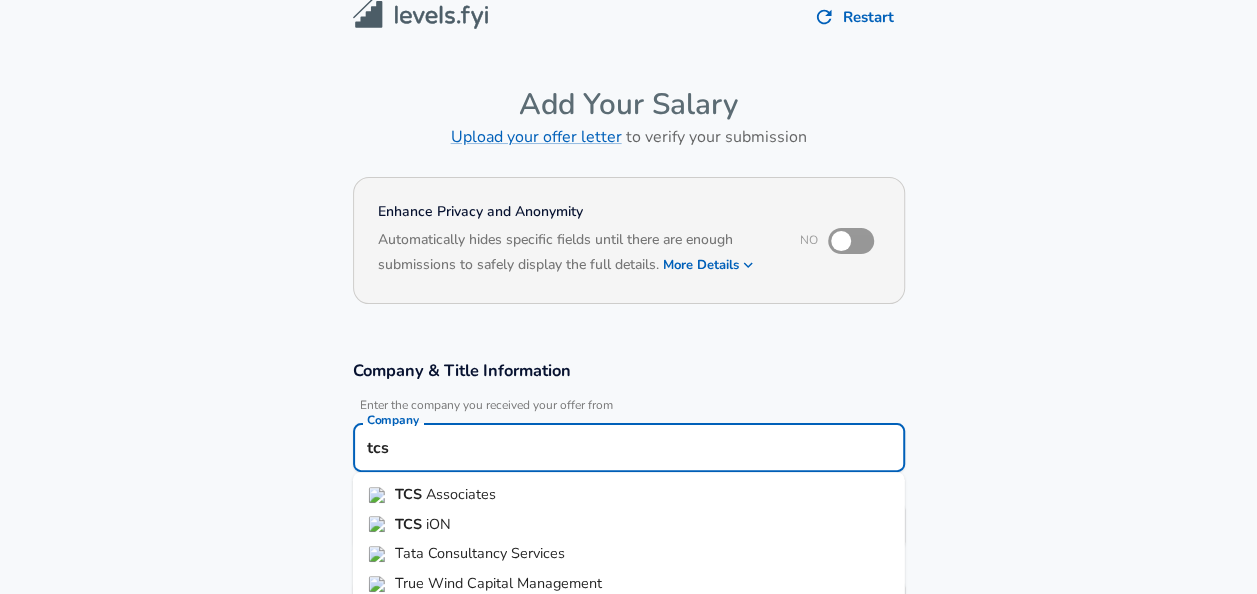 click on "Tata Consultancy Services" at bounding box center (480, 553) 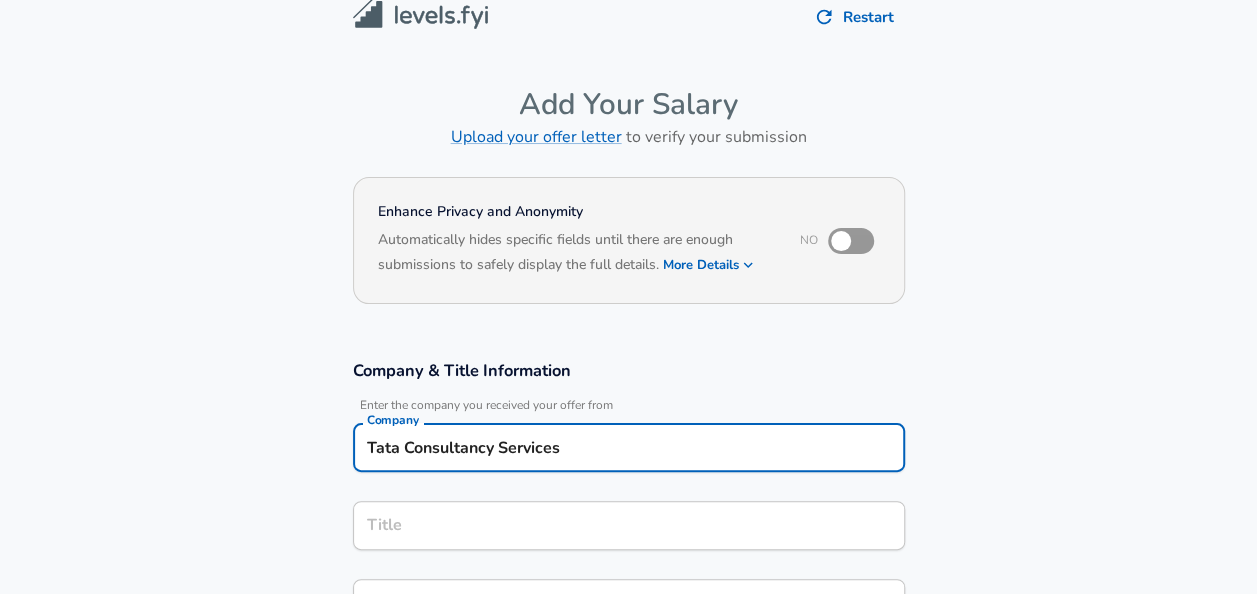 type on "Tata Consultancy Services" 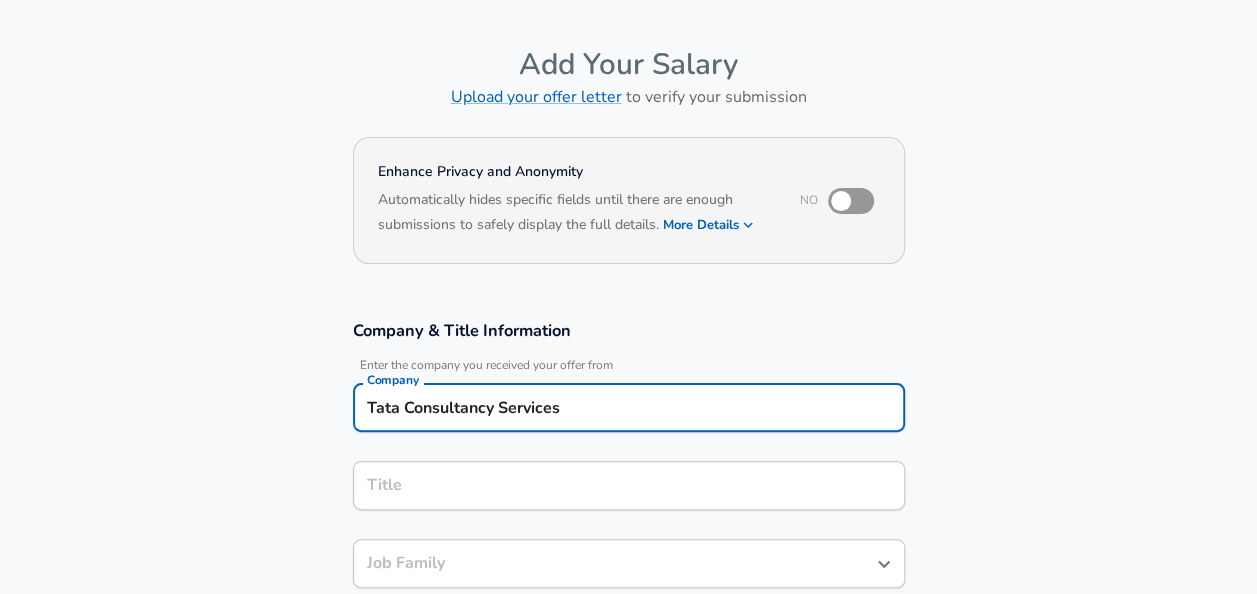 click on "Title" at bounding box center [629, 485] 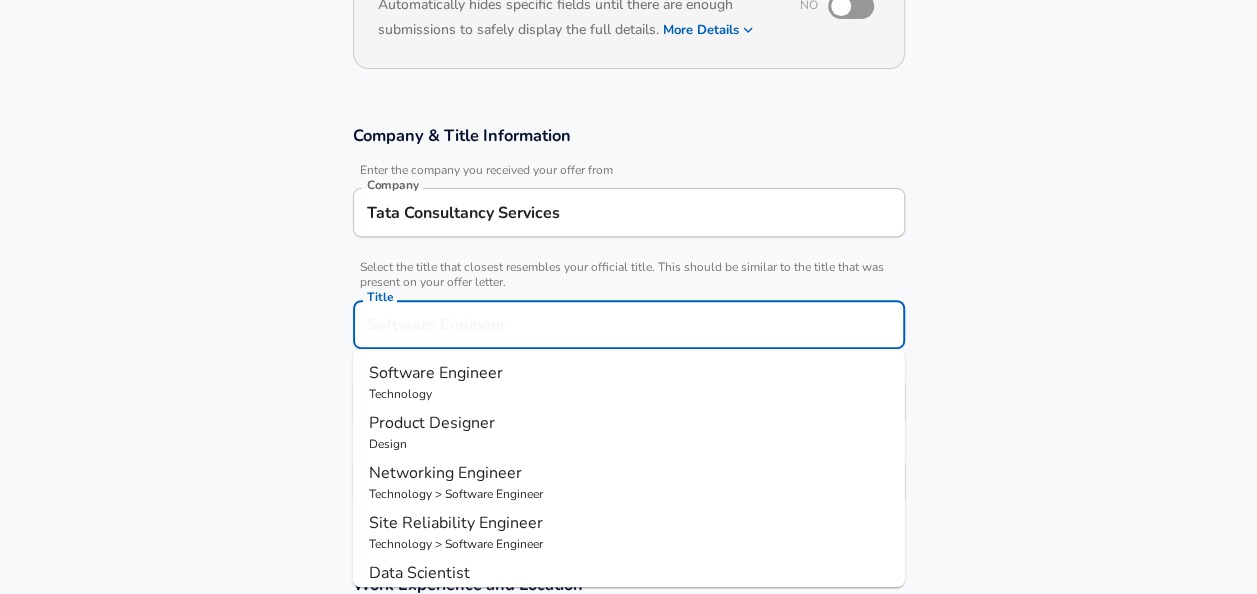 scroll, scrollTop: 256, scrollLeft: 0, axis: vertical 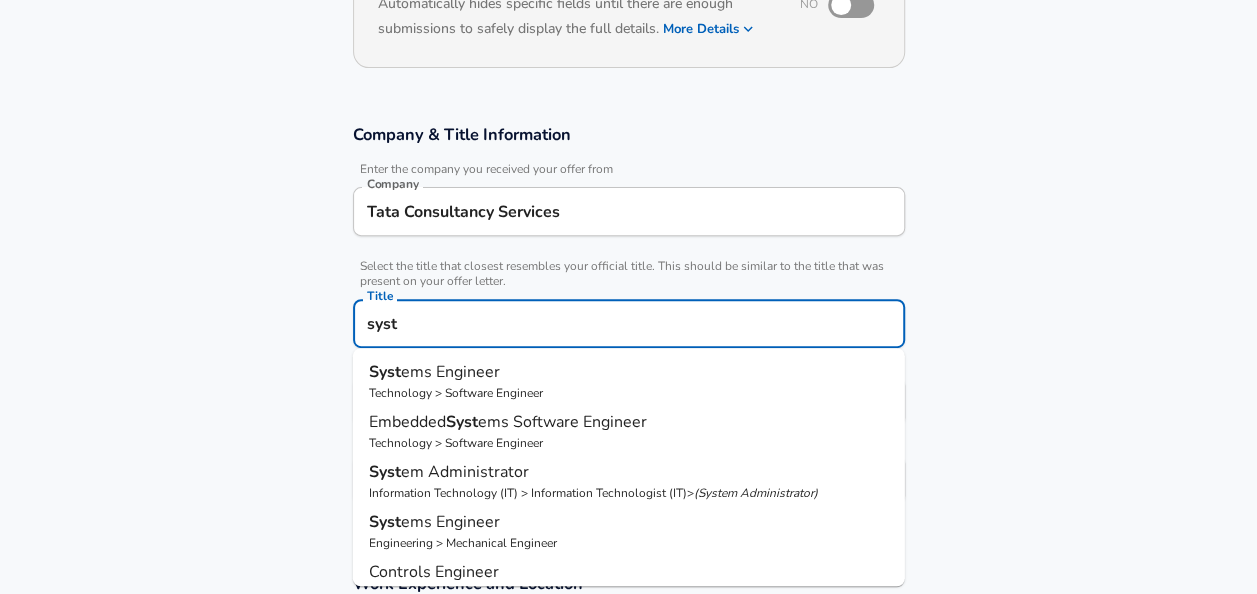 click on "ems Engineer" at bounding box center [450, 372] 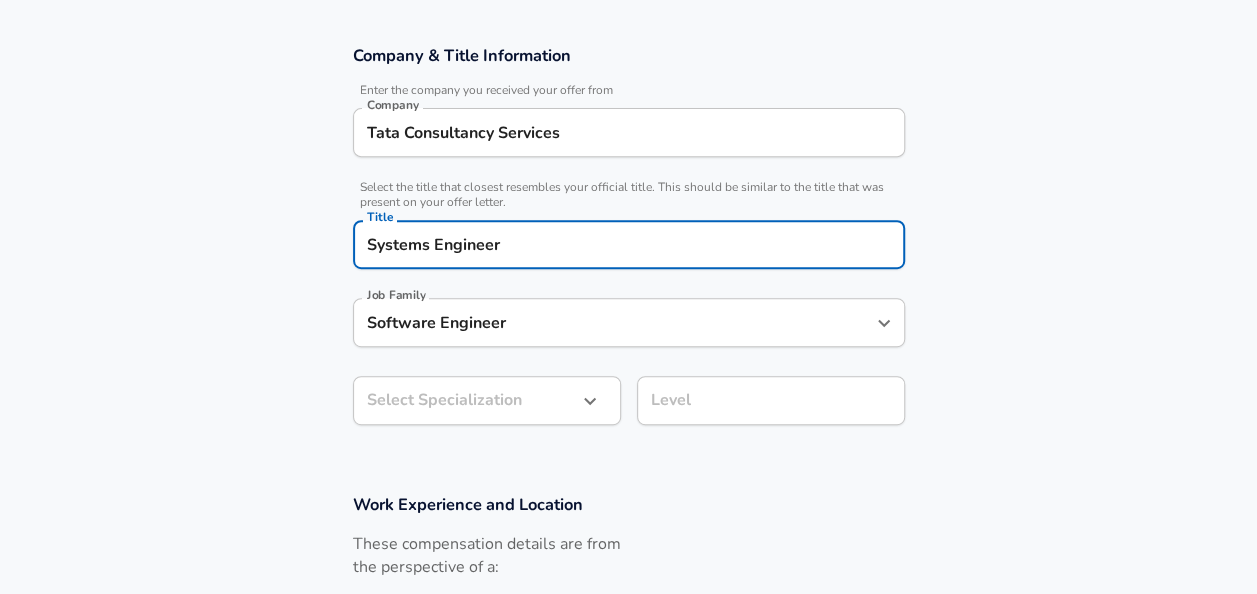 type on "Systems Engineer" 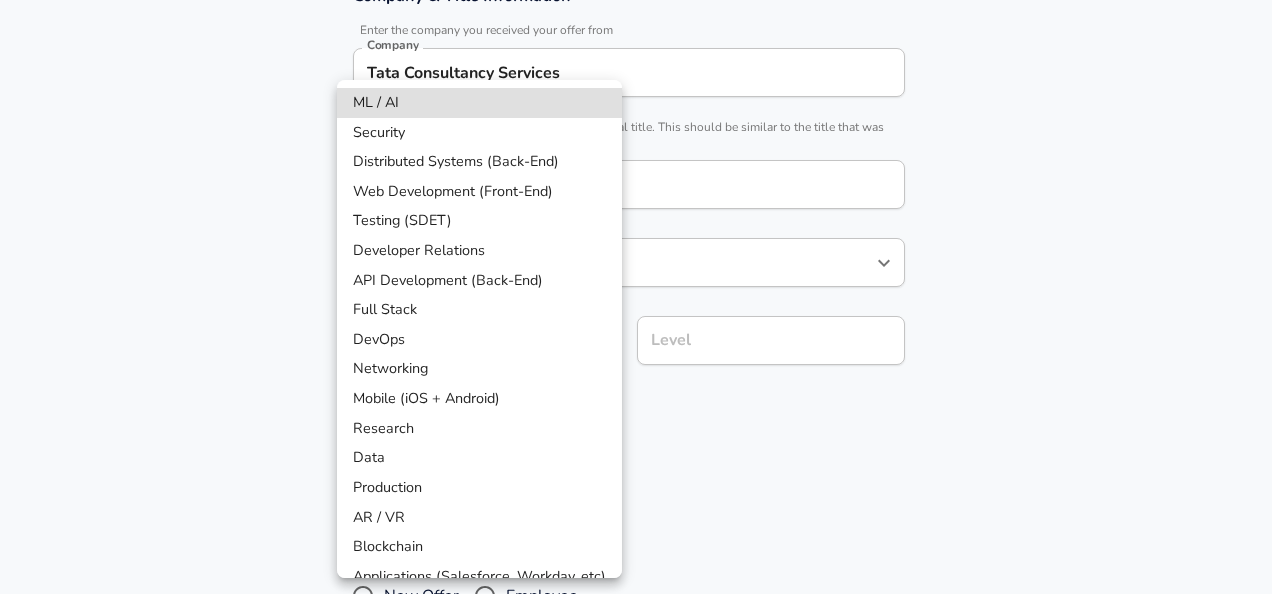 click on "Restart Add Your Salary Upload your offer letter   to verify your submission Enhance Privacy and Anonymity No Automatically hides specific fields until there are enough submissions to safely display the full details.   More Details Based on your submission and the data points that we have already collected, we will automatically hide and anonymize specific fields if there aren't enough data points to remain sufficiently anonymous. Company & Title Information   Enter the company you received your offer from Company Tata Consultancy Services Company   Select the title that closest resembles your official title. This should be similar to the title that was present on your offer letter. Title Systems Engineer Title Job Family Software Engineer Job Family   Select a Specialization that best fits your role. If you can't find one, select 'Other' to enter a custom specialization Select Specialization ​ Select Specialization Level Level Work Experience and Location New Offer Employee Submit Salary   Terms of Use" at bounding box center (636, -98) 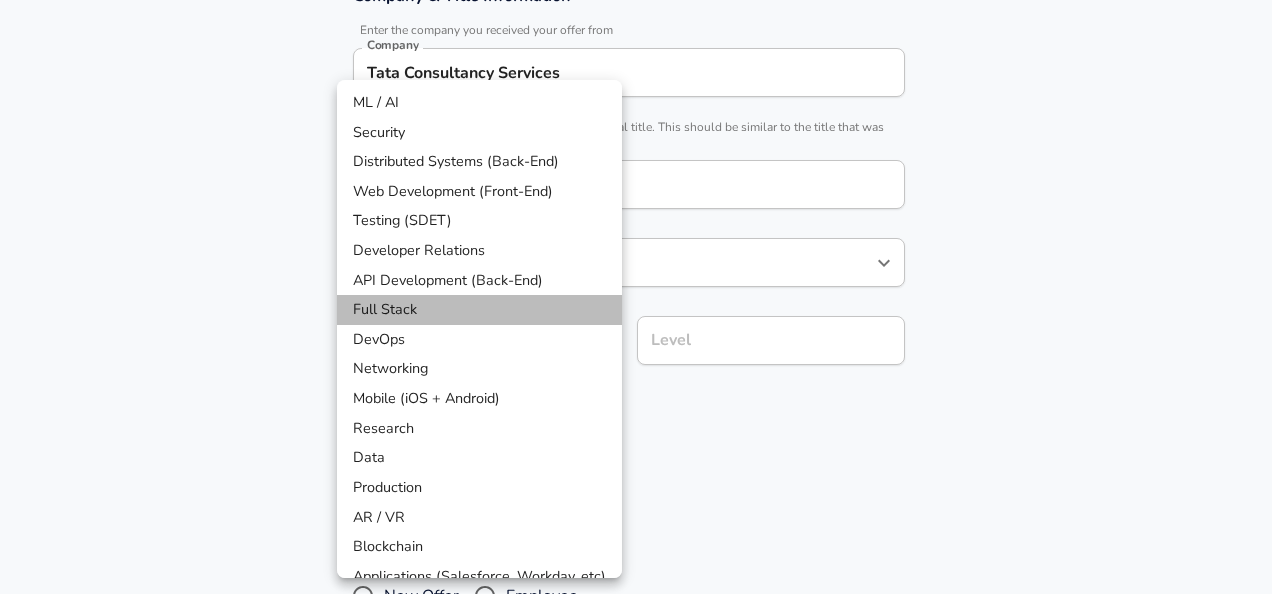 click on "Full Stack" at bounding box center (479, 310) 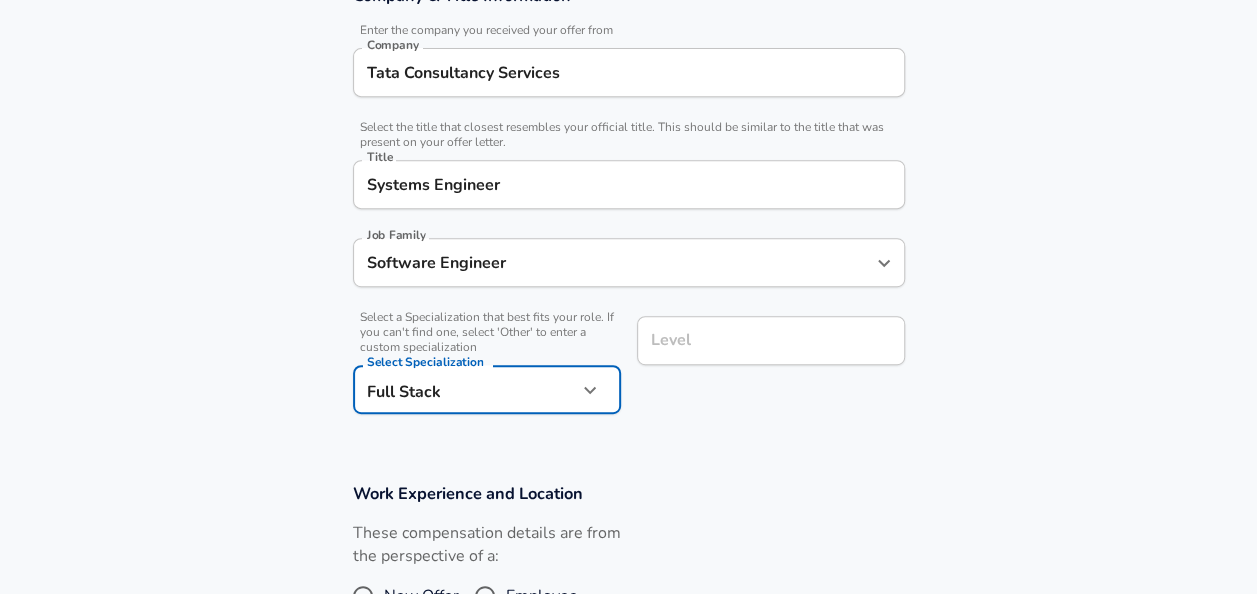 click on "Level" at bounding box center (771, 340) 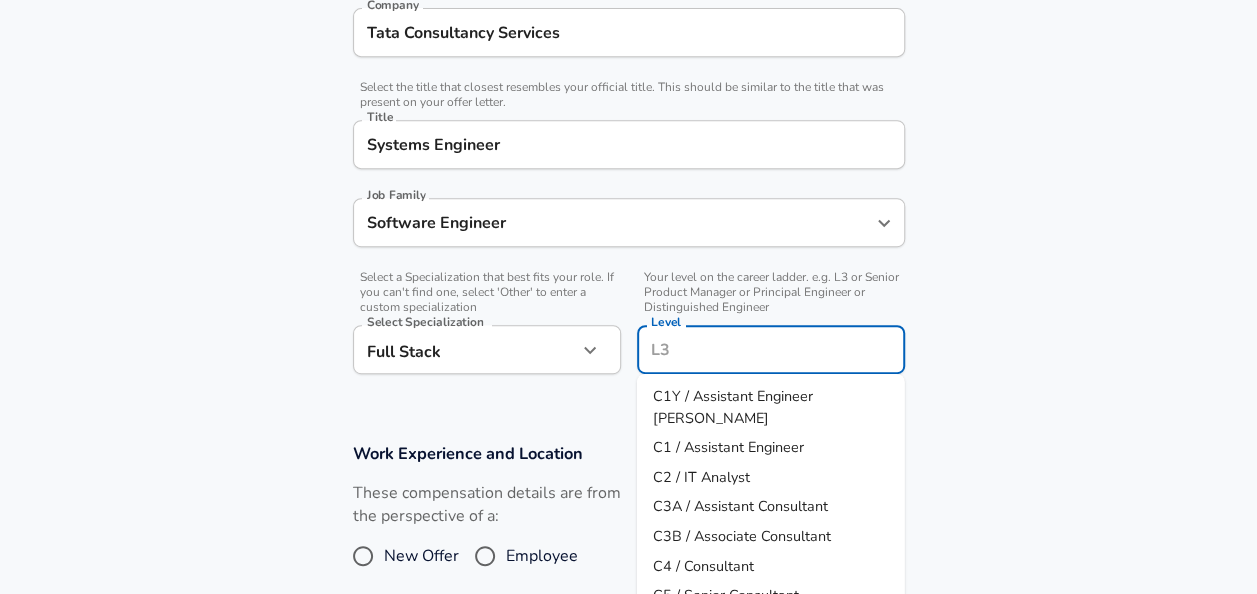 scroll, scrollTop: 523, scrollLeft: 0, axis: vertical 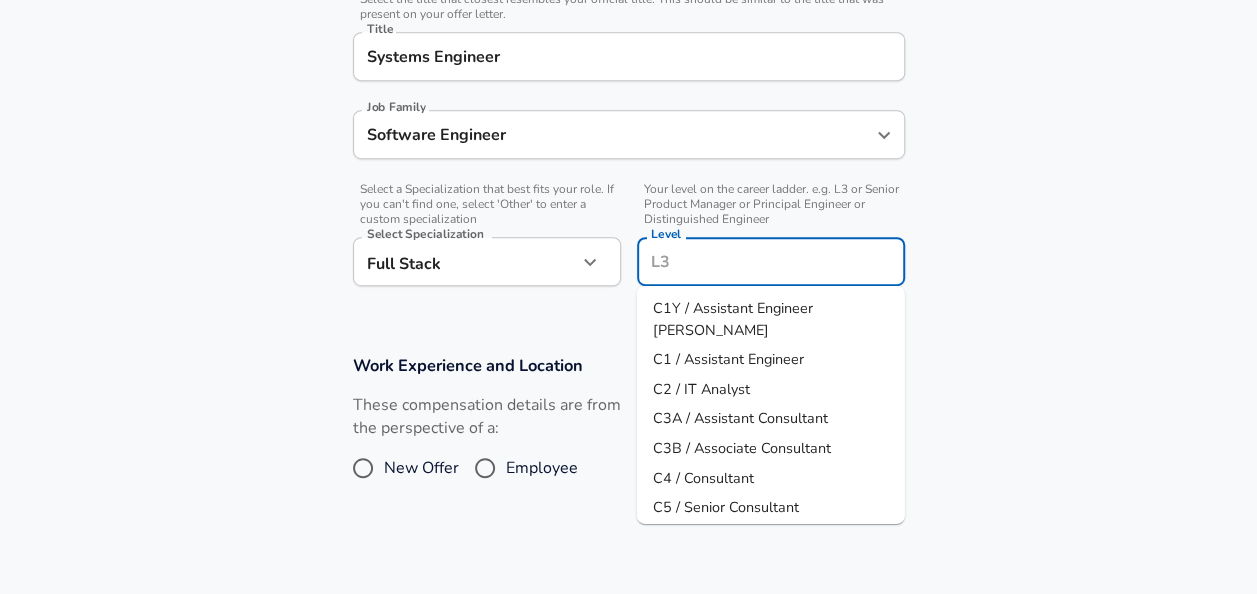 click on "C1 / Assistant Engineer" at bounding box center (728, 359) 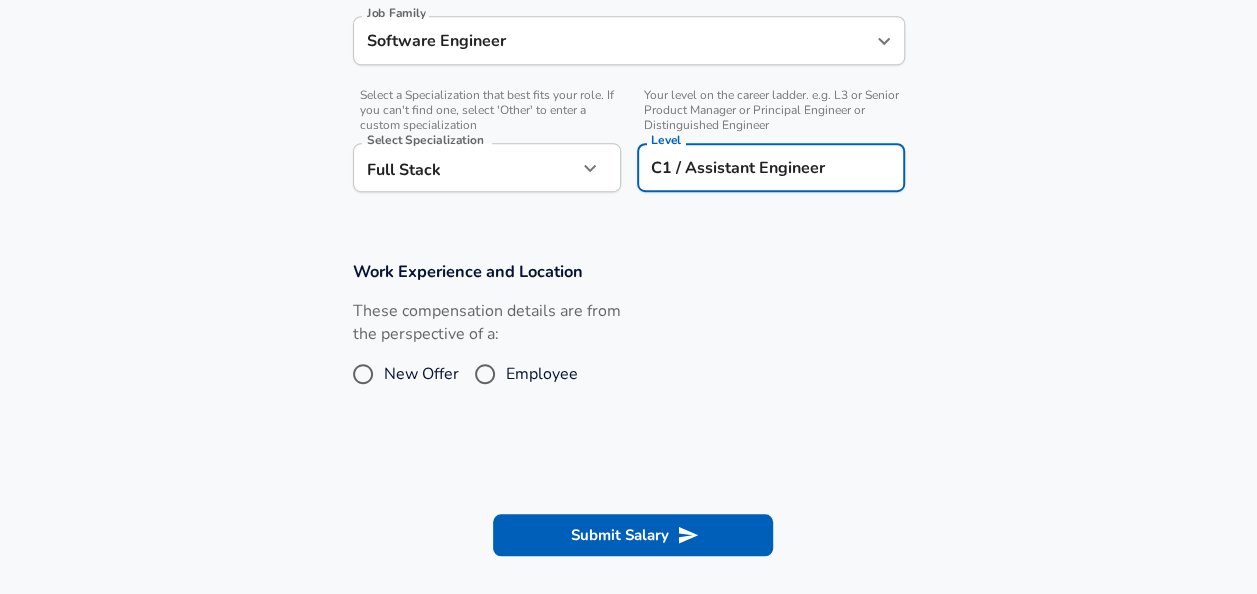 scroll, scrollTop: 618, scrollLeft: 0, axis: vertical 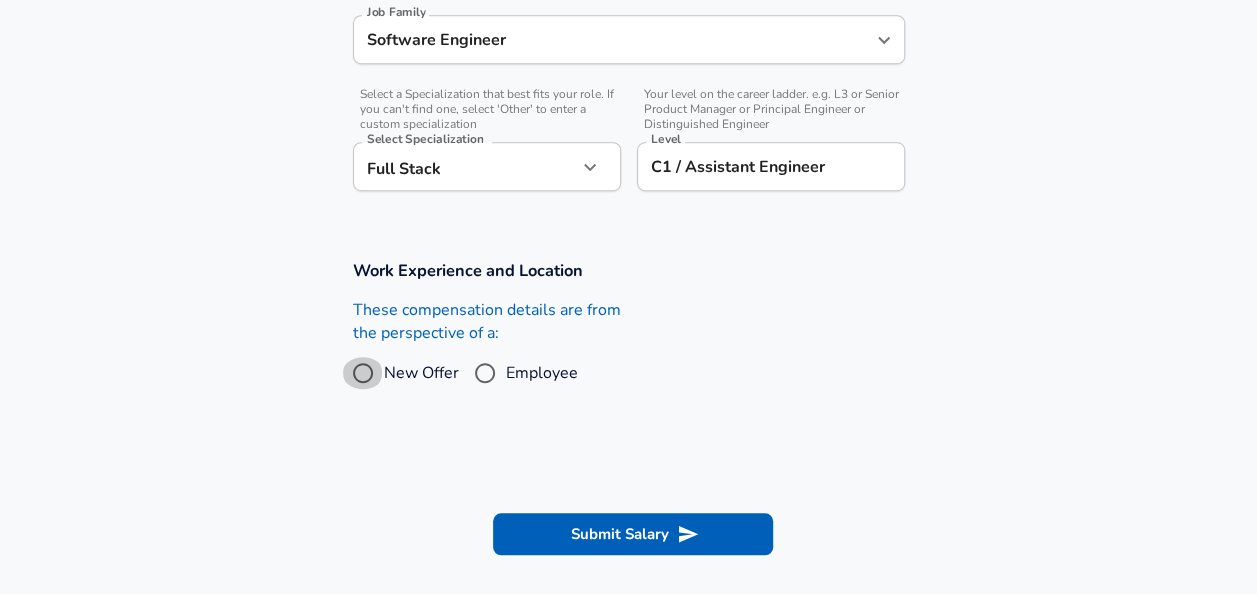 click on "New Offer" at bounding box center (363, 373) 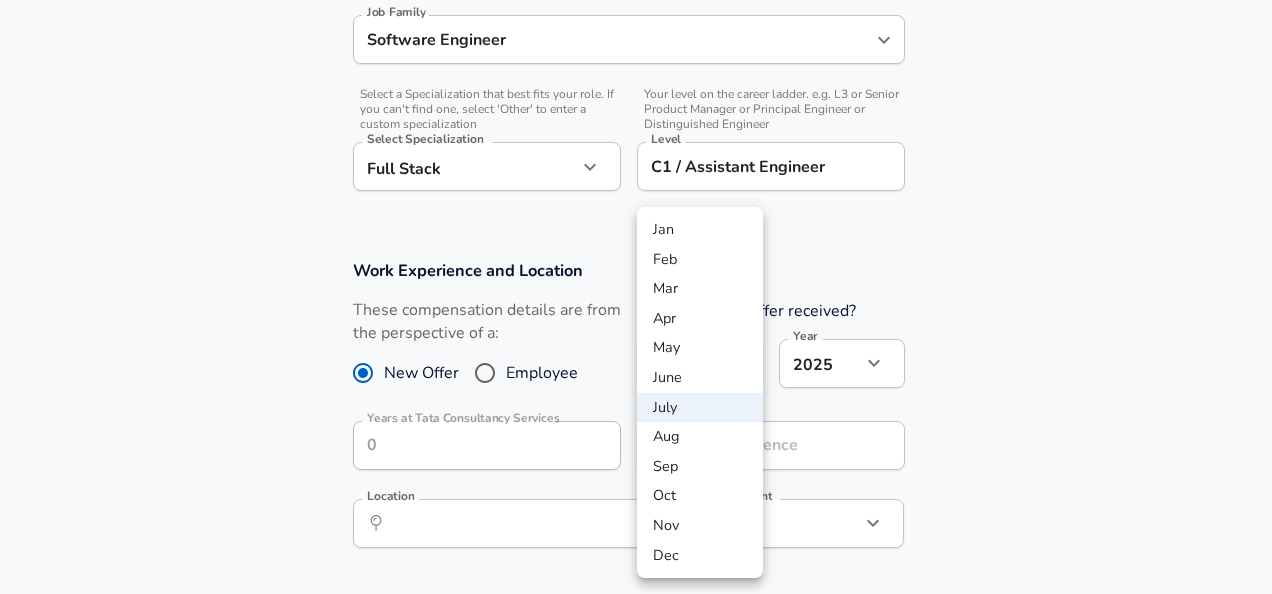 click on "Restart Add Your Salary Upload your offer letter   to verify your submission Enhance Privacy and Anonymity No Automatically hides specific fields until there are enough submissions to safely display the full details.   More Details Based on your submission and the data points that we have already collected, we will automatically hide and anonymize specific fields if there aren't enough data points to remain sufficiently anonymous. Company & Title Information   Enter the company you received your offer from Company Tata Consultancy Services Company   Select the title that closest resembles your official title. This should be similar to the title that was present on your offer letter. Title Systems Engineer Title Job Family Software Engineer Job Family   Select a Specialization that best fits your role. If you can't find one, select 'Other' to enter a custom specialization Select Specialization Full Stack Full Stack Select Specialization   Level C1 / Assistant Engineer Level Work Experience and Location Month 7" at bounding box center [636, -321] 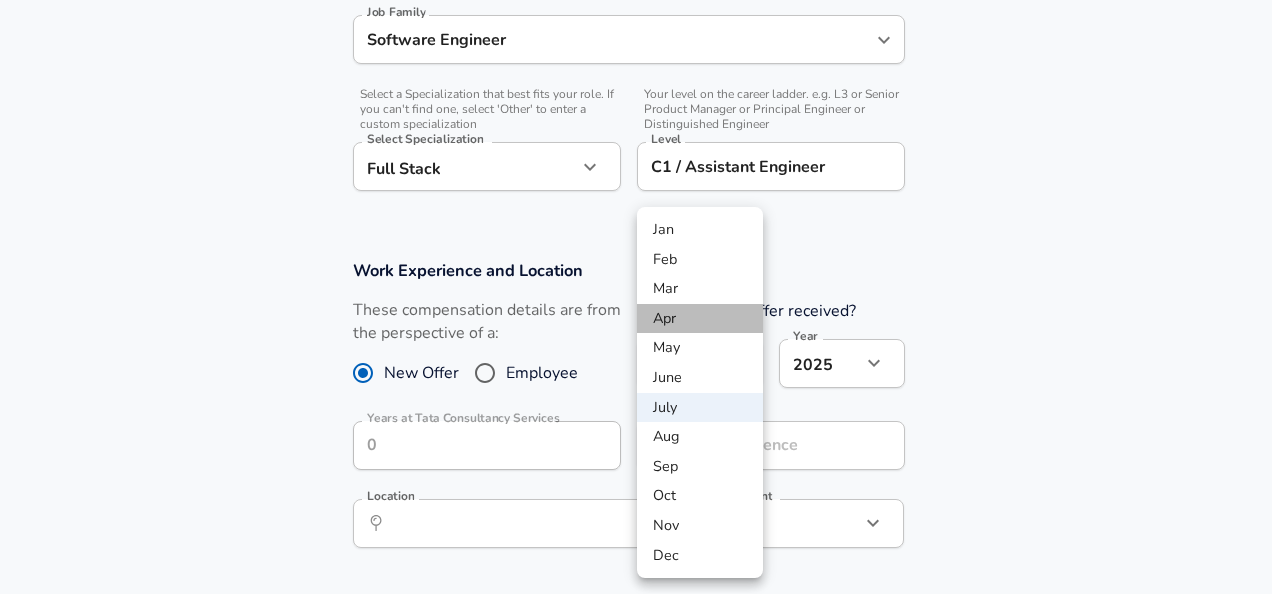 click on "Apr" at bounding box center (700, 319) 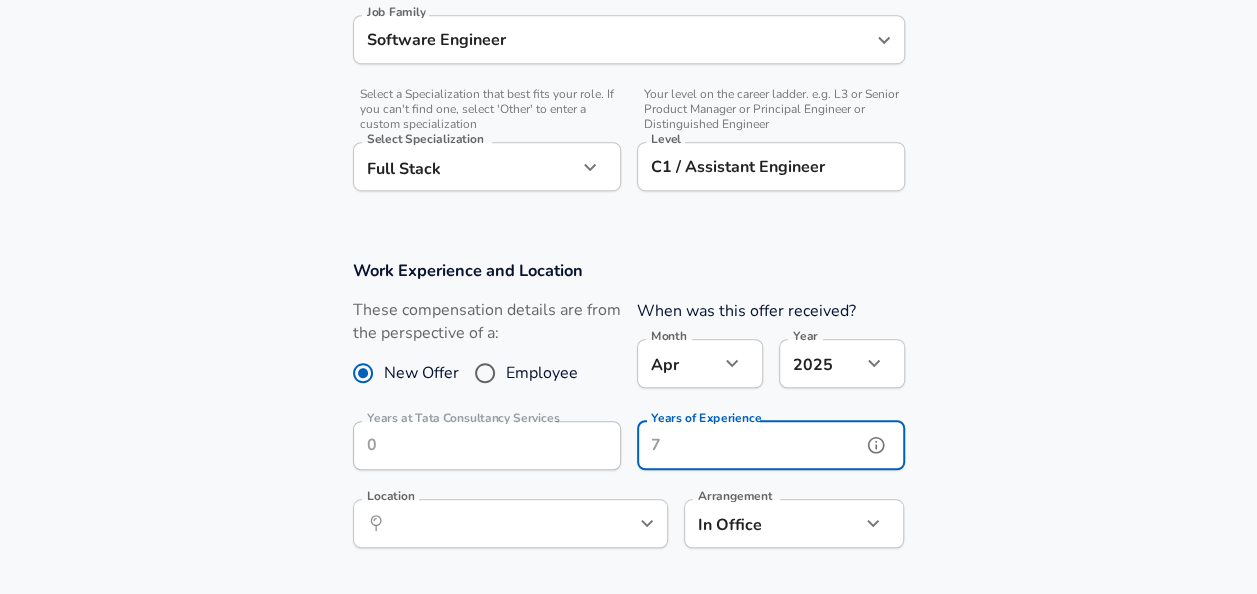 click on "Years of Experience" at bounding box center [749, 445] 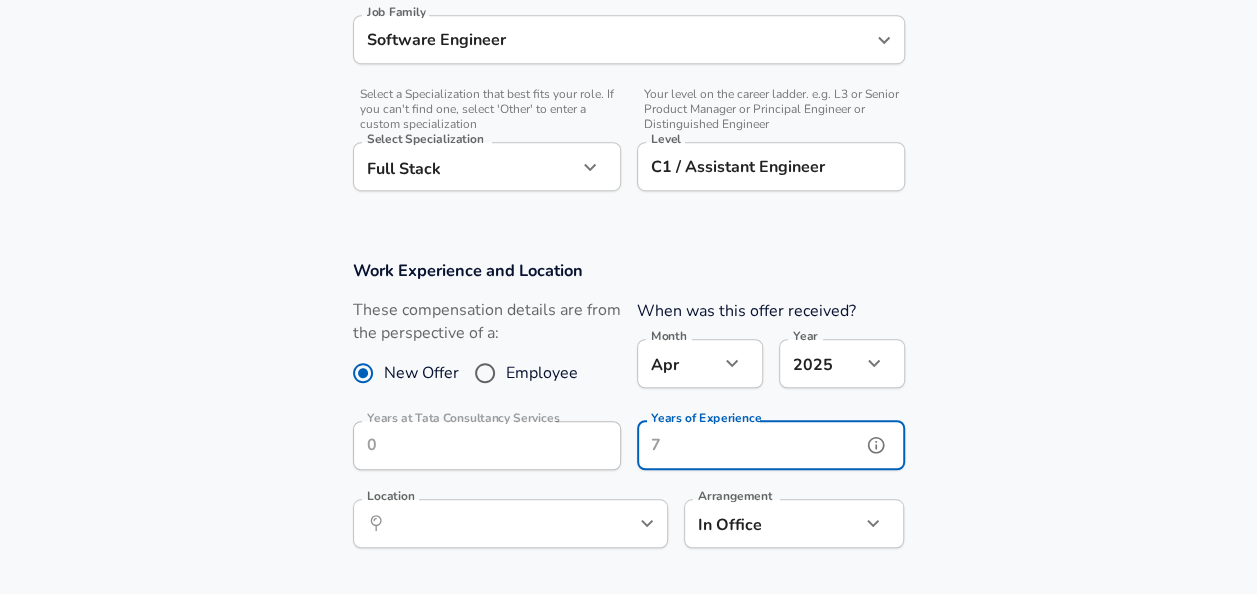 scroll, scrollTop: 724, scrollLeft: 0, axis: vertical 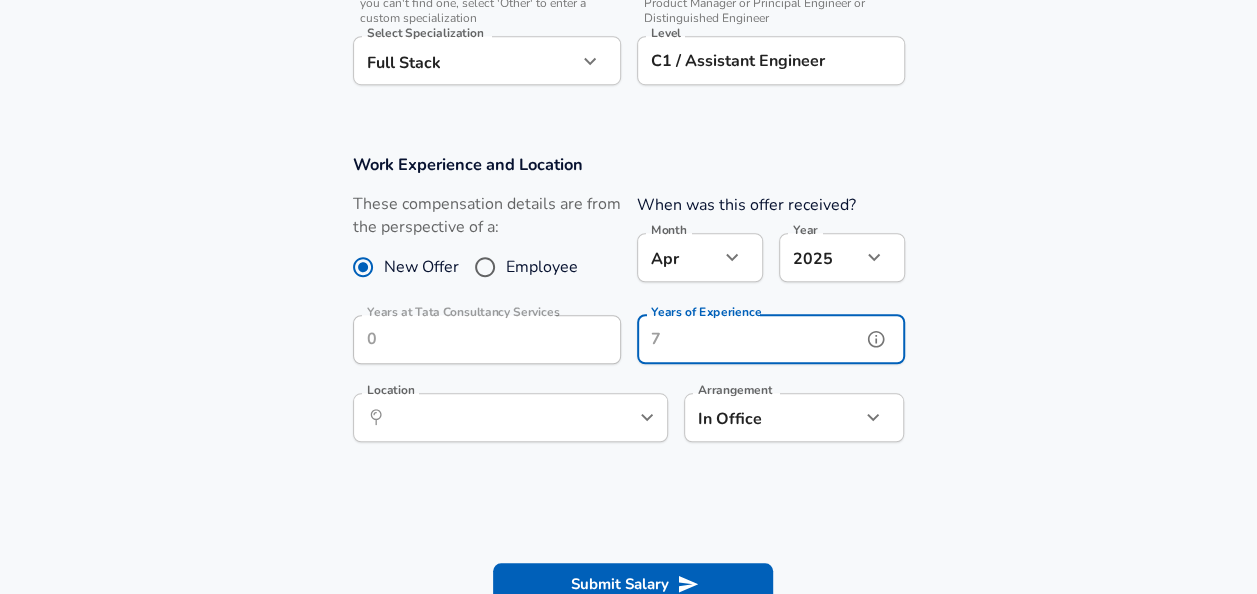 click on "​ Location" at bounding box center (510, 417) 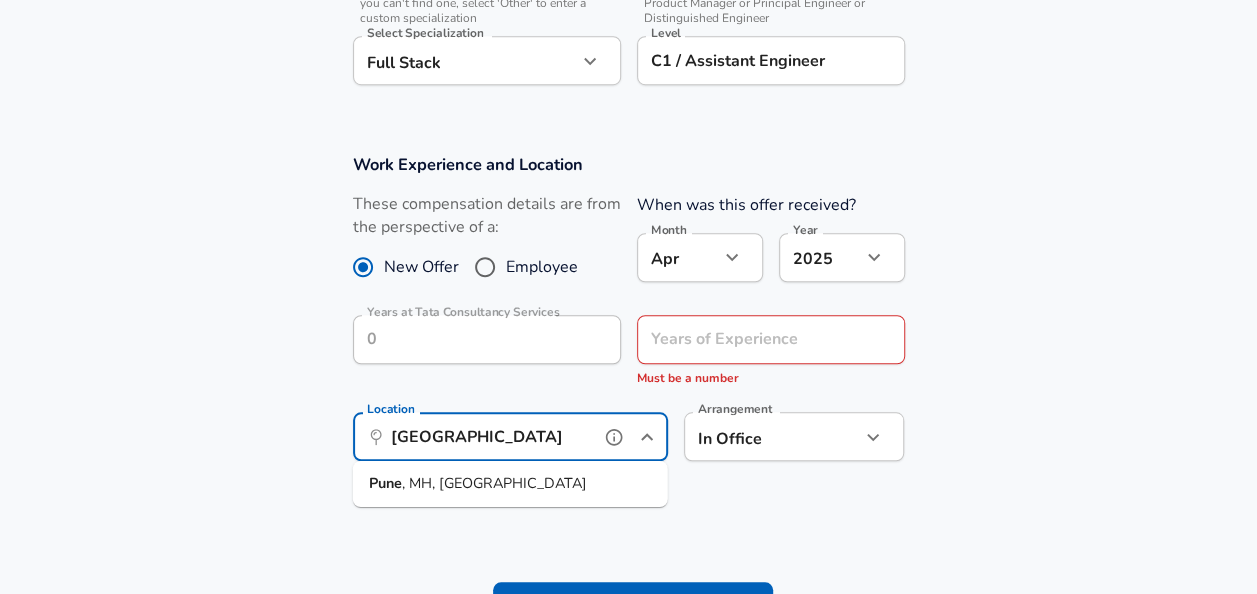 click on "Pune , MH, [GEOGRAPHIC_DATA]" at bounding box center [510, 484] 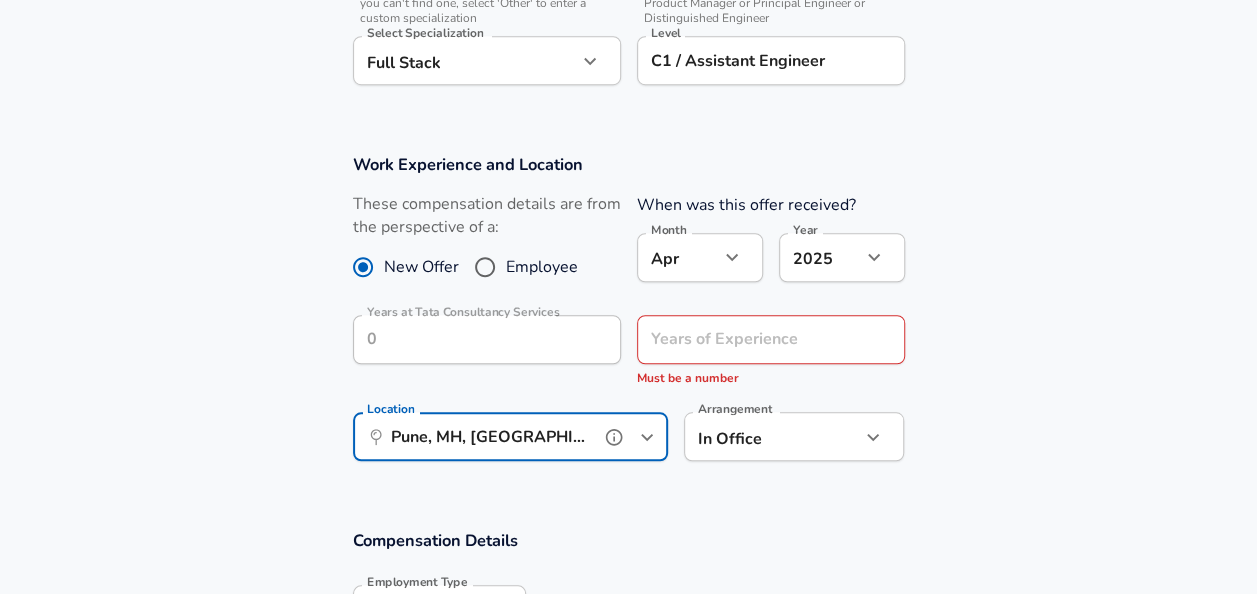 type on "Pune, MH, [GEOGRAPHIC_DATA]" 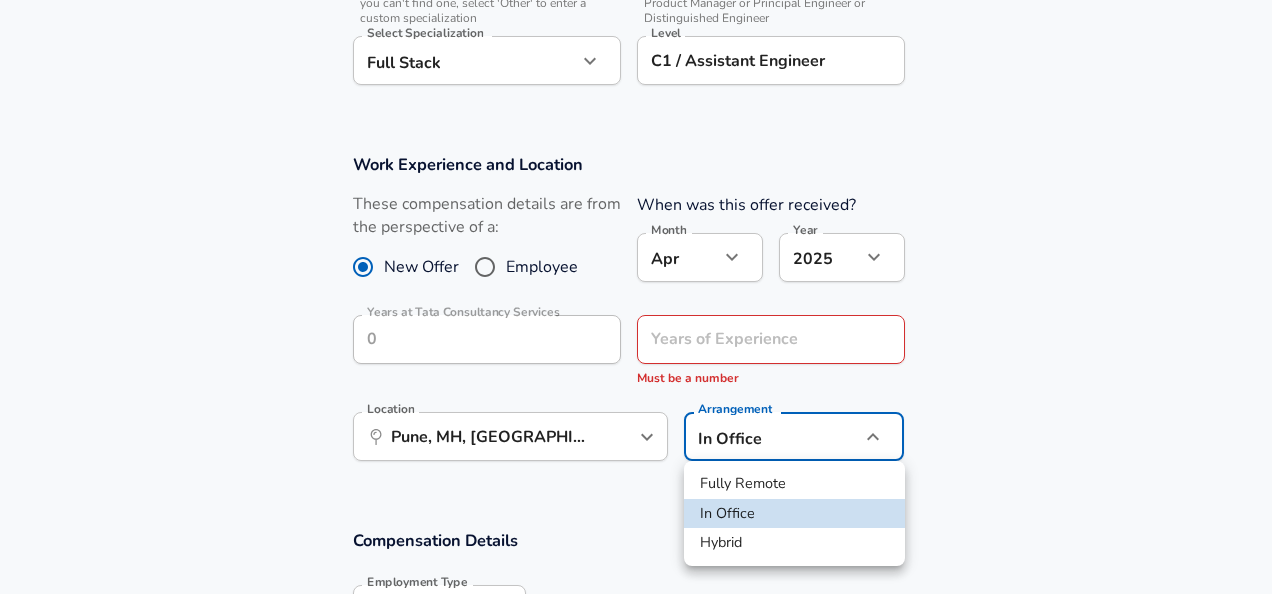 click on "Restart Add Your Salary Upload your offer letter   to verify your submission Enhance Privacy and Anonymity No Automatically hides specific fields until there are enough submissions to safely display the full details.   More Details Based on your submission and the data points that we have already collected, we will automatically hide and anonymize specific fields if there aren't enough data points to remain sufficiently anonymous. Company & Title Information   Enter the company you received your offer from Company Tata Consultancy Services Company   Select the title that closest resembles your official title. This should be similar to the title that was present on your offer letter. Title Systems Engineer Title Job Family Software Engineer Job Family   Select a Specialization that best fits your role. If you can't find one, select 'Other' to enter a custom specialization Select Specialization Full Stack Full Stack Select Specialization   Level C1 / Assistant Engineer Level Work Experience and Location Month 4" at bounding box center (636, -427) 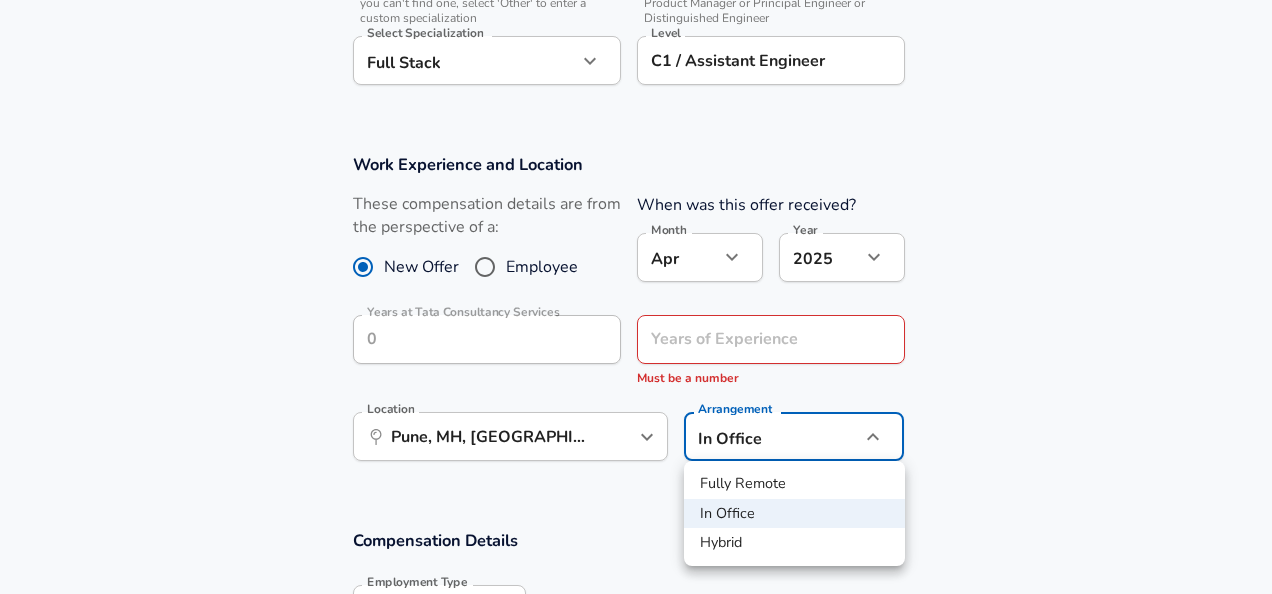 click at bounding box center [636, 297] 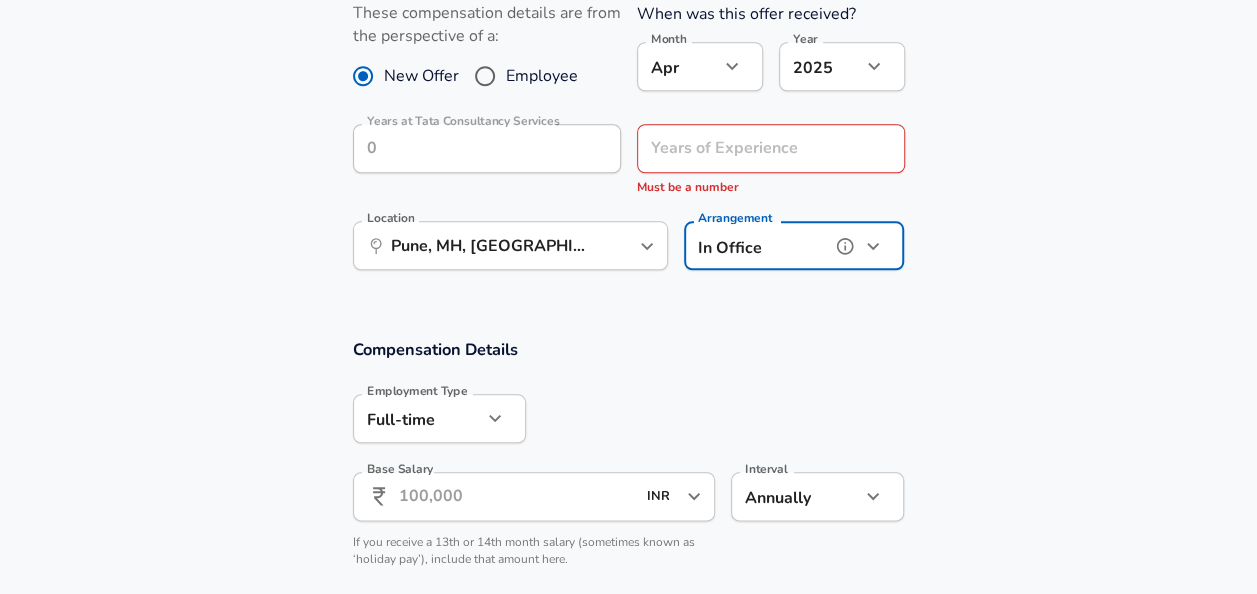 scroll, scrollTop: 916, scrollLeft: 0, axis: vertical 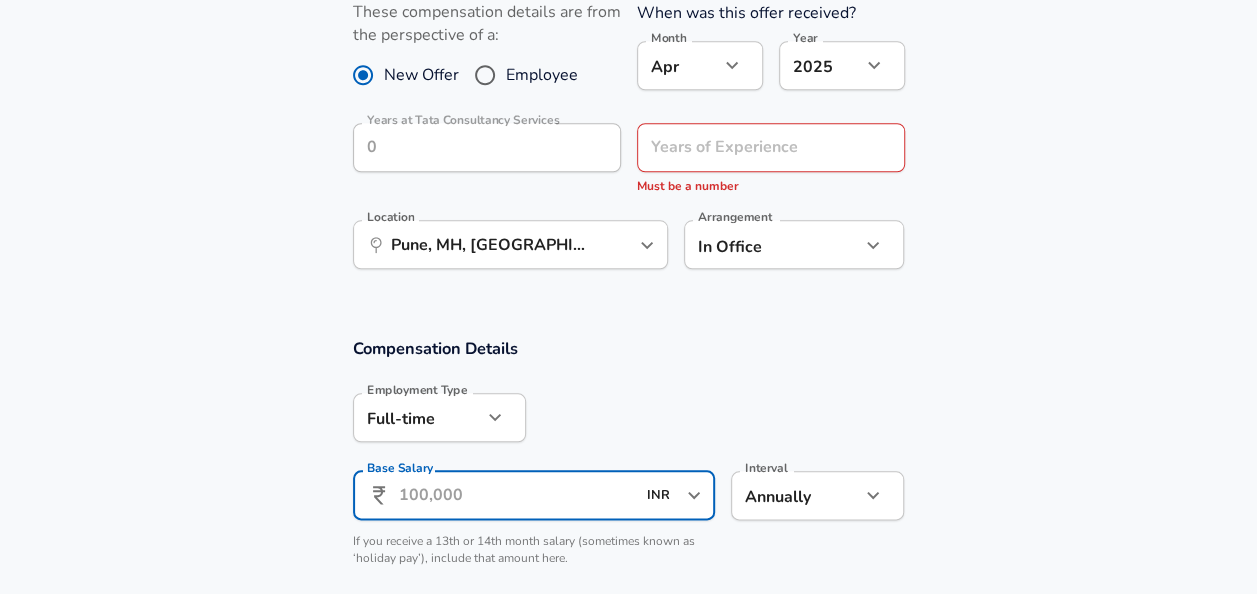 click on "Base Salary" at bounding box center [517, 495] 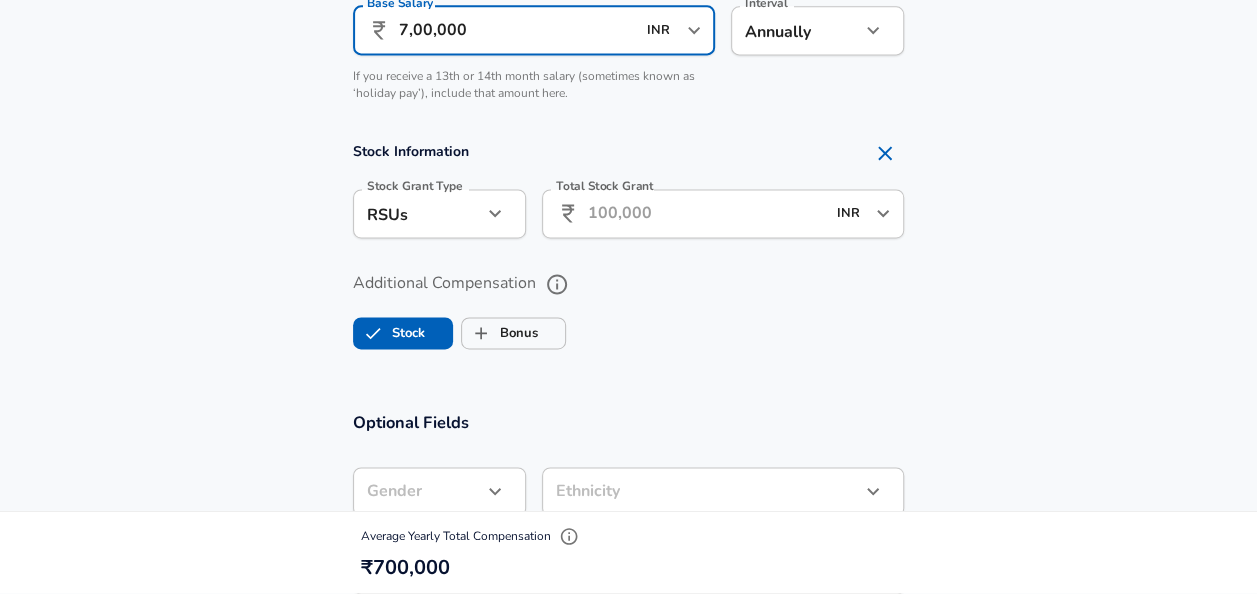 scroll, scrollTop: 1382, scrollLeft: 0, axis: vertical 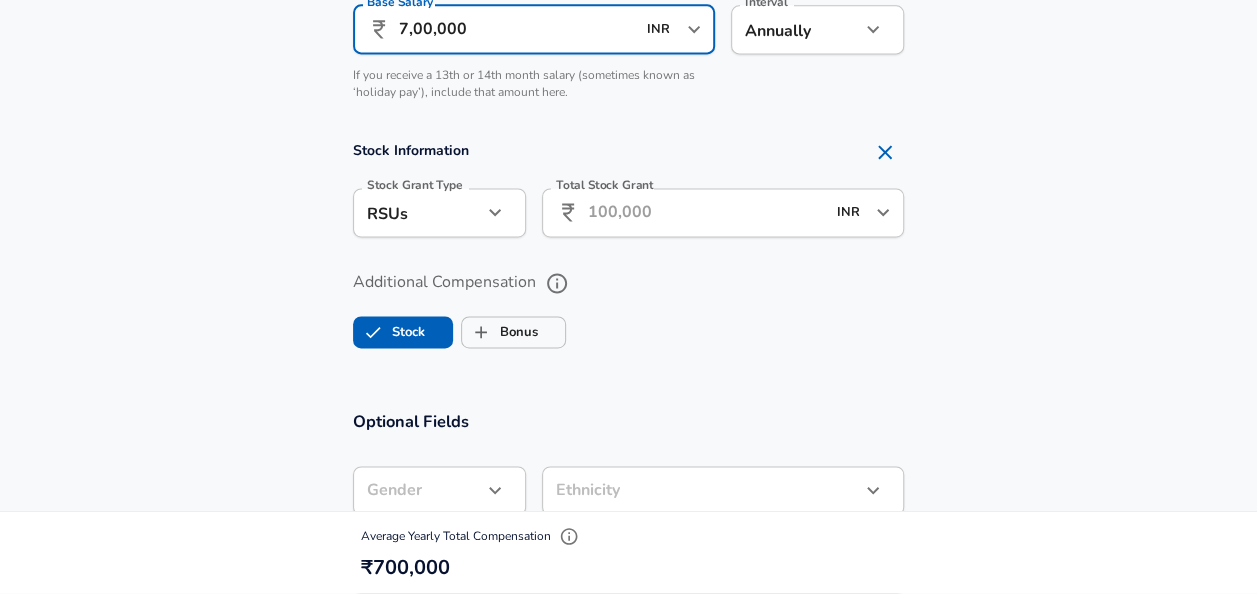 type on "7,00,000" 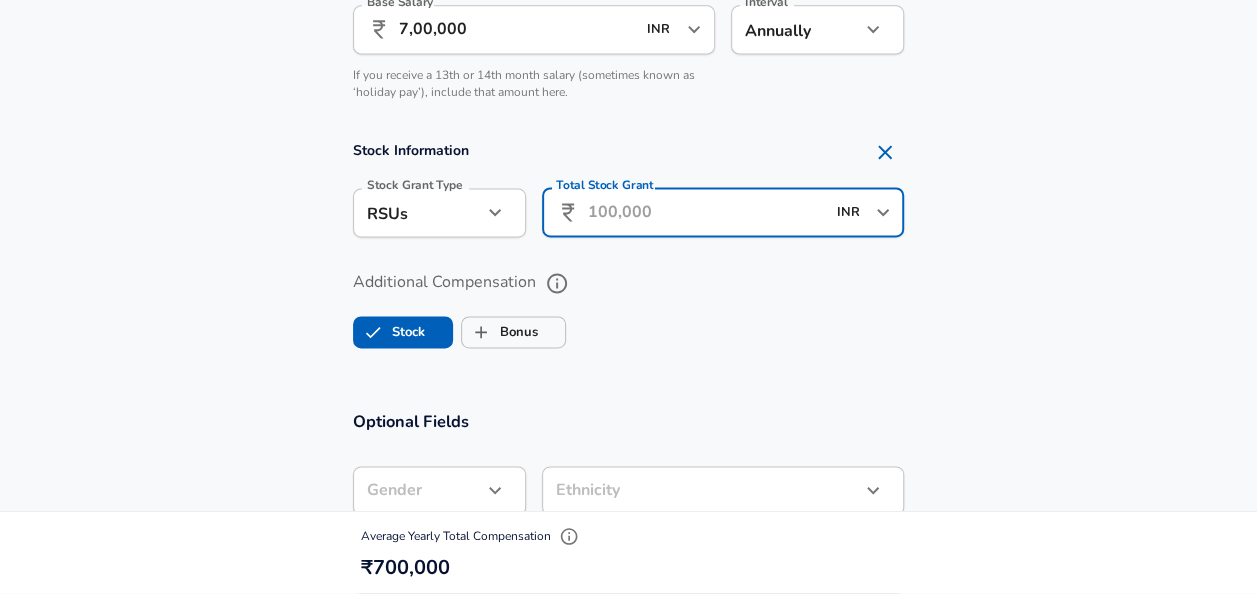 click on "Total Stock Grant" at bounding box center (706, 212) 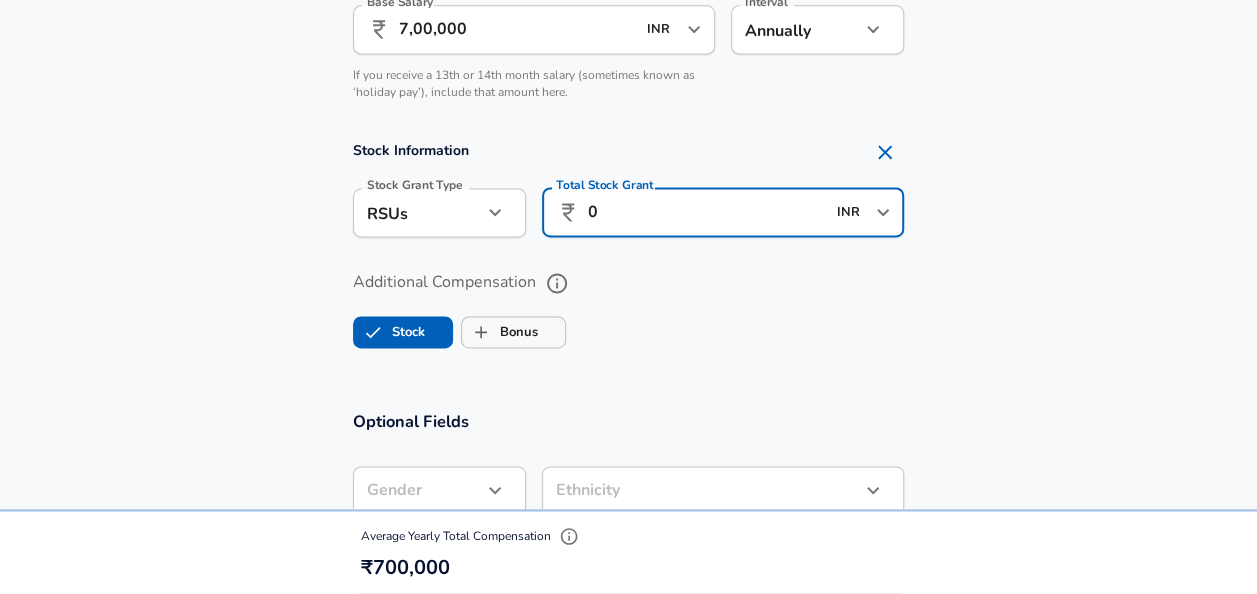 scroll, scrollTop: 0, scrollLeft: 0, axis: both 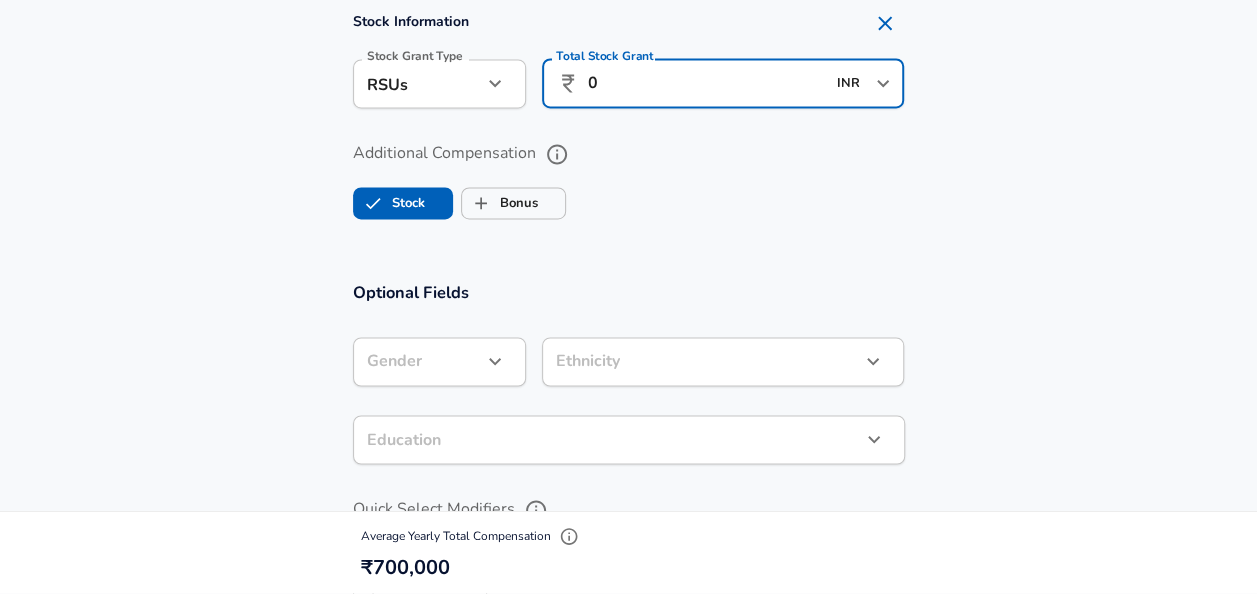 type on "0" 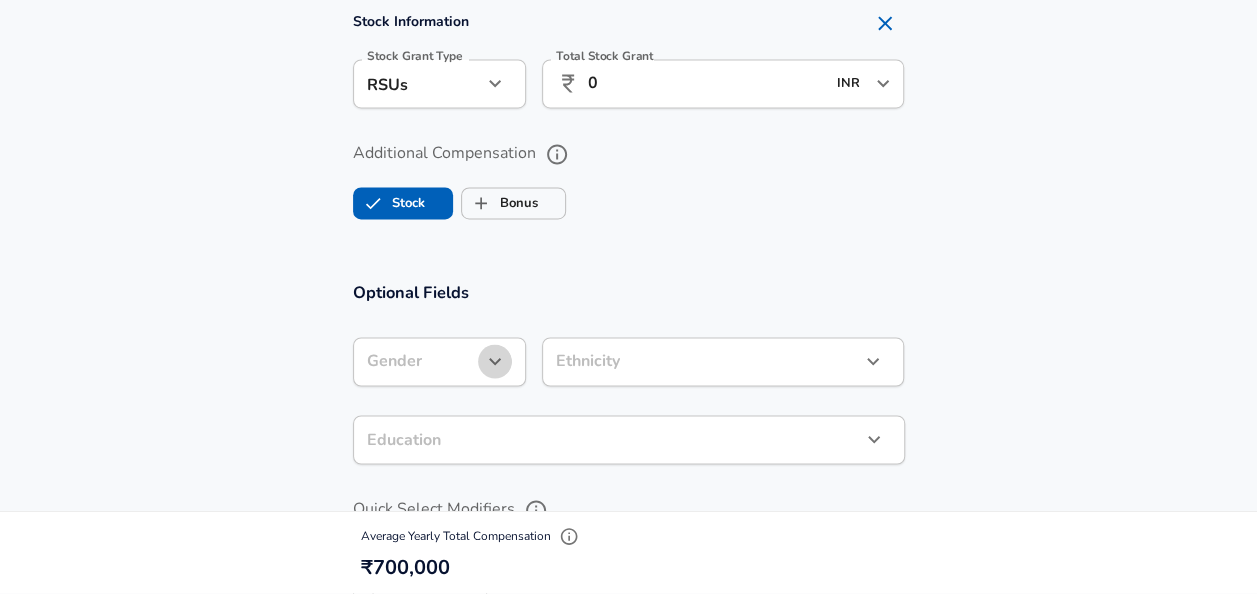 scroll, scrollTop: 0, scrollLeft: 0, axis: both 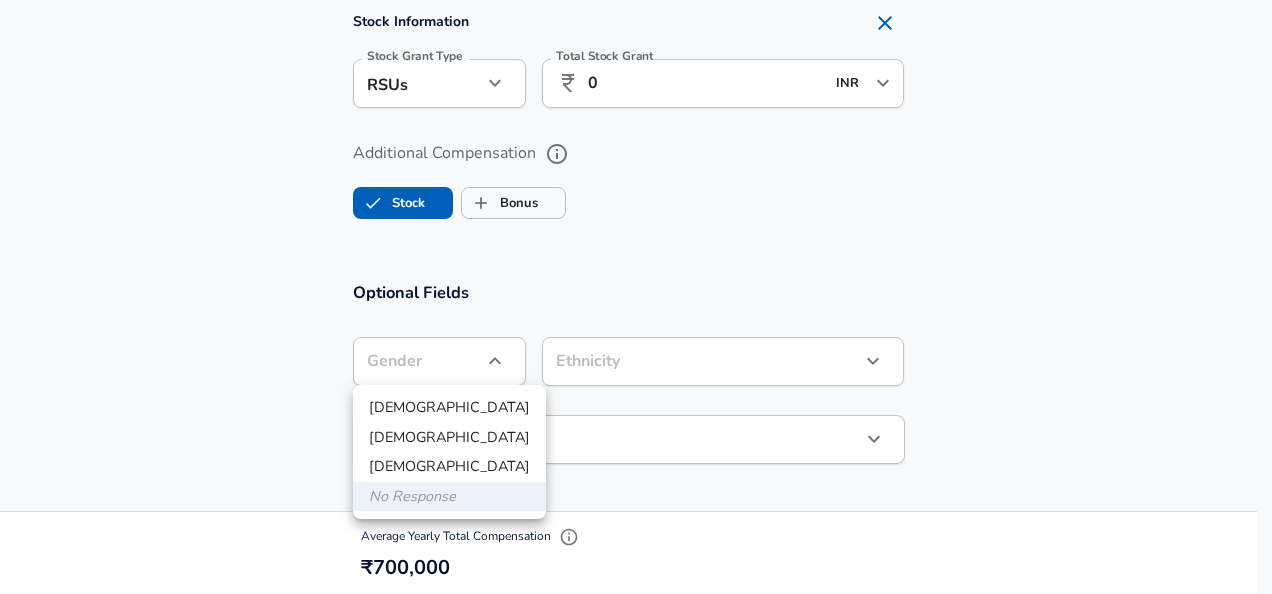 click on "[DEMOGRAPHIC_DATA]" at bounding box center (449, 408) 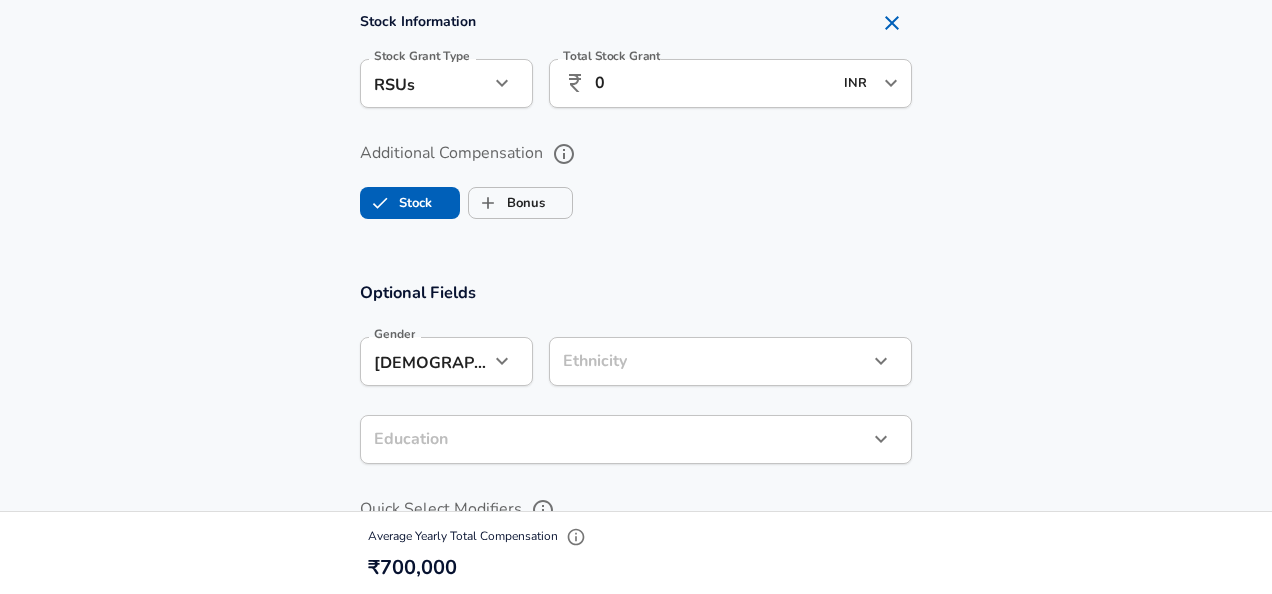 type on "[DEMOGRAPHIC_DATA]" 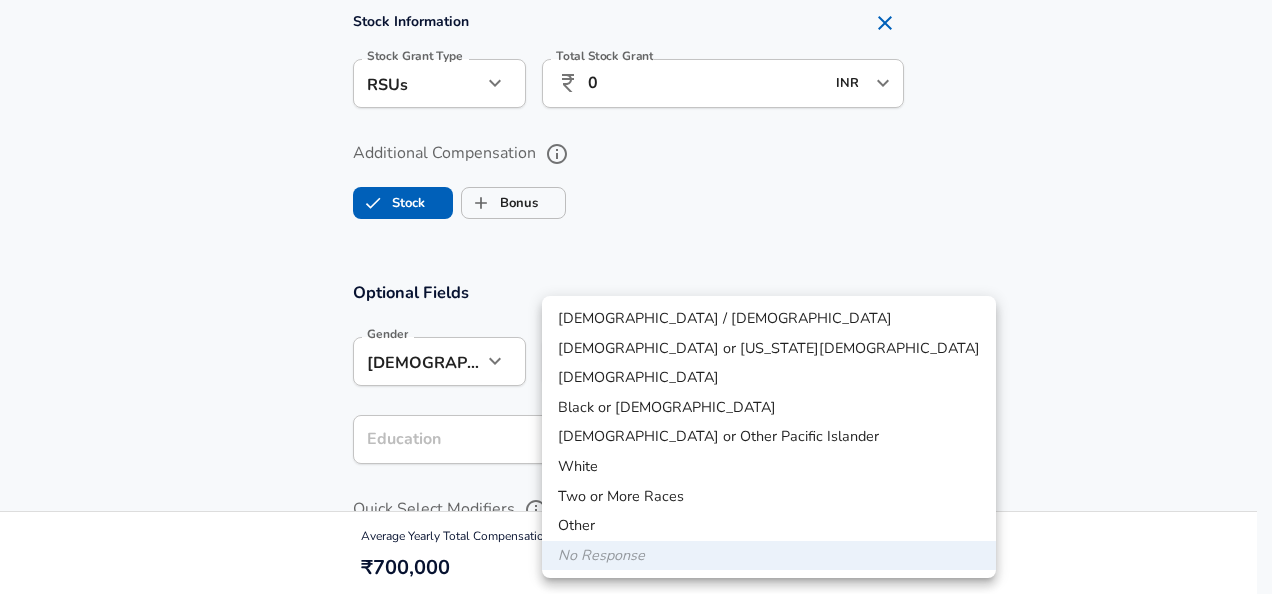 click on "Restart Add Your Salary Upload your offer letter   to verify your submission Enhance Privacy and Anonymity No Automatically hides specific fields until there are enough submissions to safely display the full details.   More Details Based on your submission and the data points that we have already collected, we will automatically hide and anonymize specific fields if there aren't enough data points to remain sufficiently anonymous. Company & Title Information   Enter the company you received your offer from Company Tata Consultancy Services Company   Select the title that closest resembles your official title. This should be similar to the title that was present on your offer letter. Title Systems Engineer Title Job Family Software Engineer Job Family   Select a Specialization that best fits your role. If you can't find one, select 'Other' to enter a custom specialization Select Specialization Full Stack Full Stack Select Specialization   Level C1 / Assistant Engineer Level Work Experience and Location Month 4" at bounding box center (636, -1214) 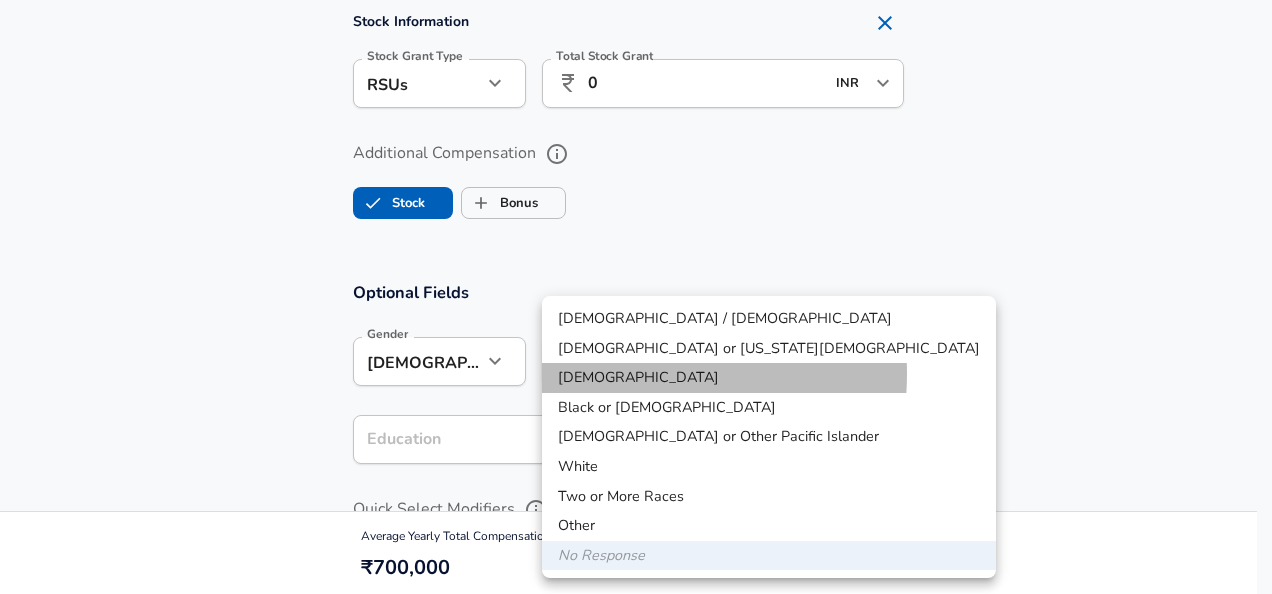 click on "[DEMOGRAPHIC_DATA]" at bounding box center (769, 378) 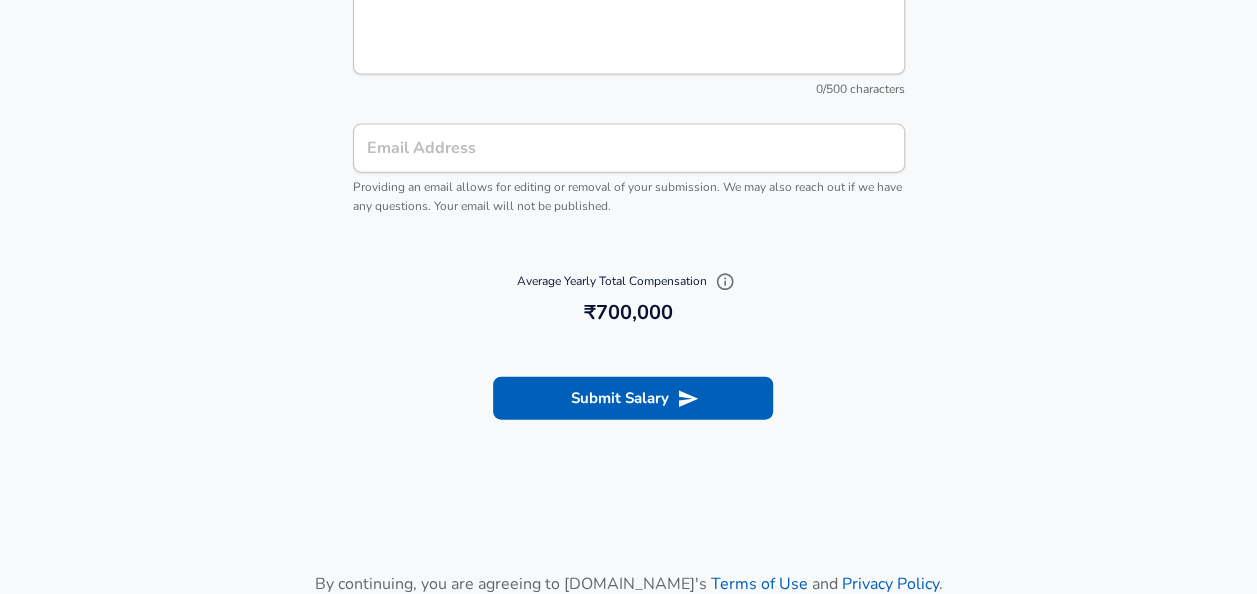 scroll, scrollTop: 2369, scrollLeft: 0, axis: vertical 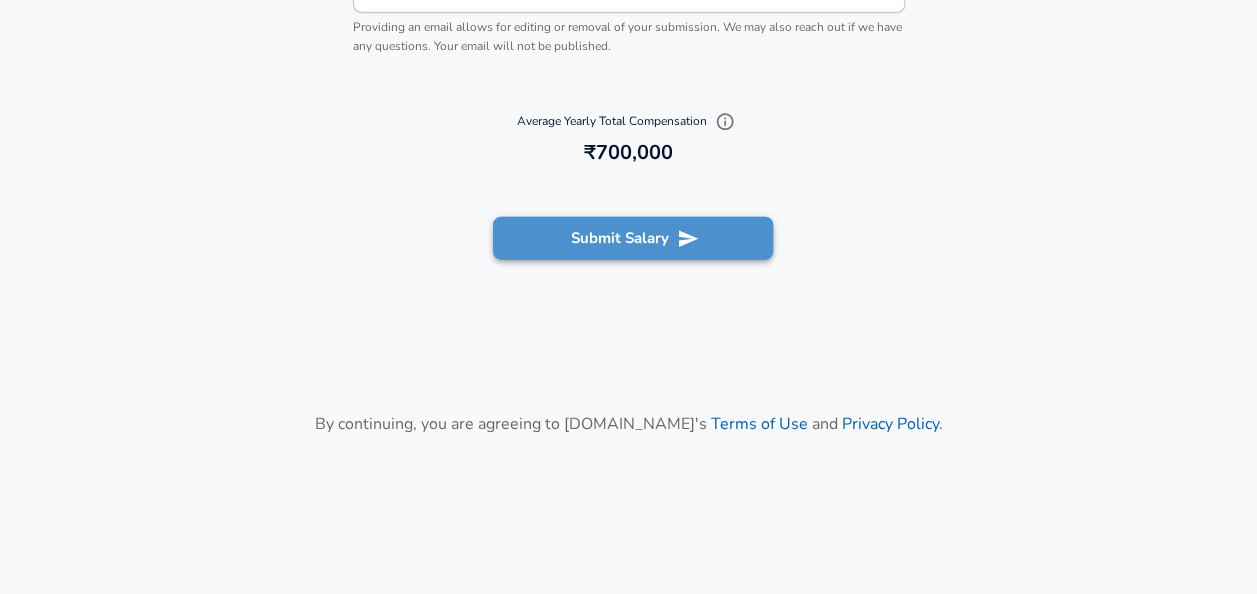 click on "Submit Salary" at bounding box center (633, 238) 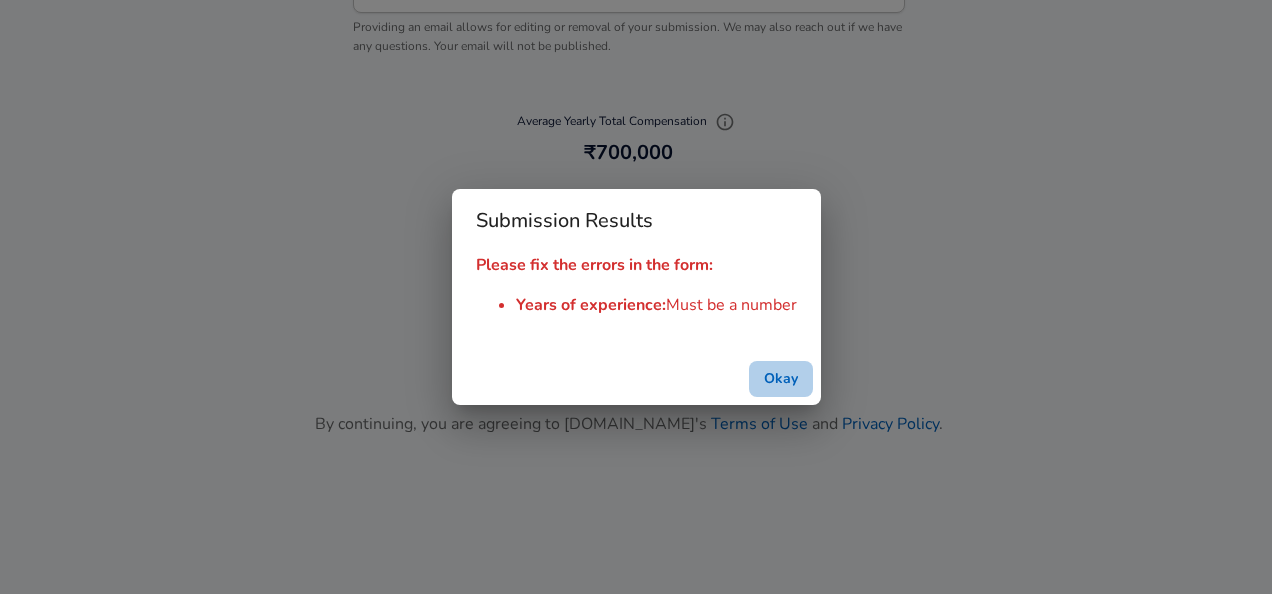 click on "Okay" at bounding box center [781, 379] 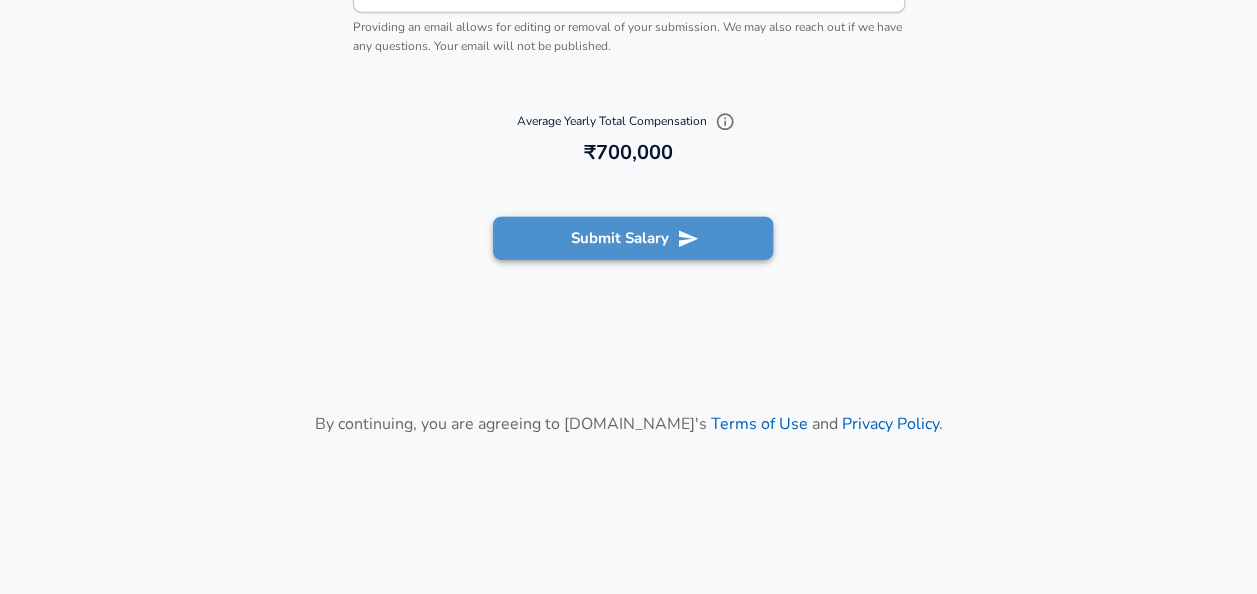 click on "Submit Salary" at bounding box center (633, 238) 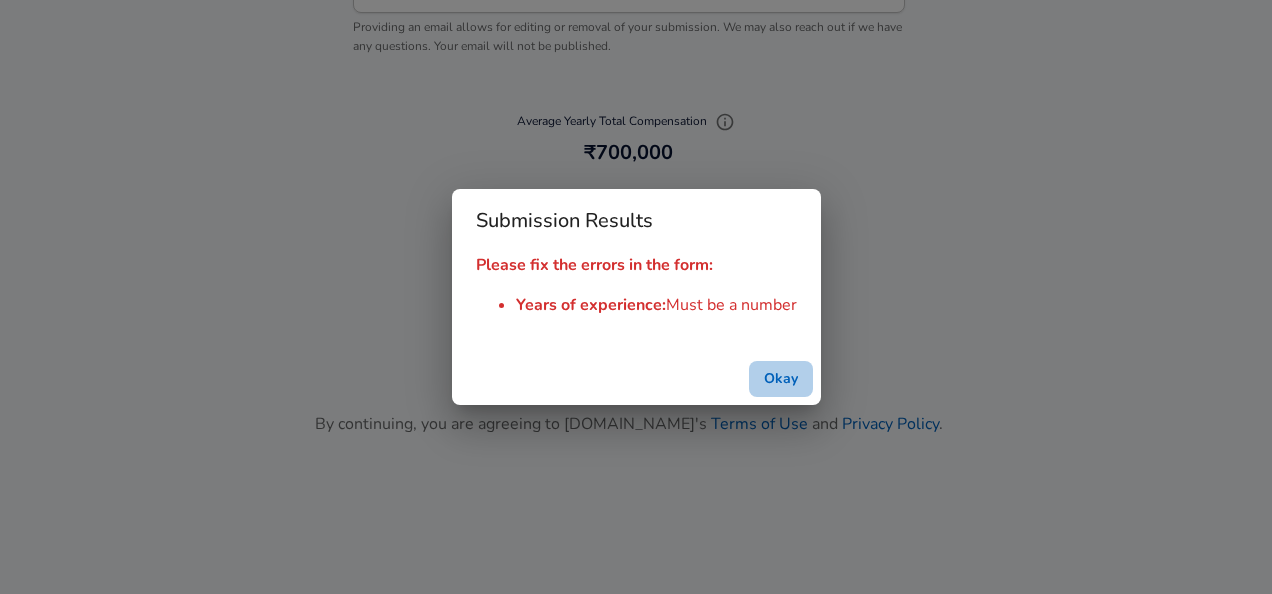 click on "Okay" at bounding box center (781, 379) 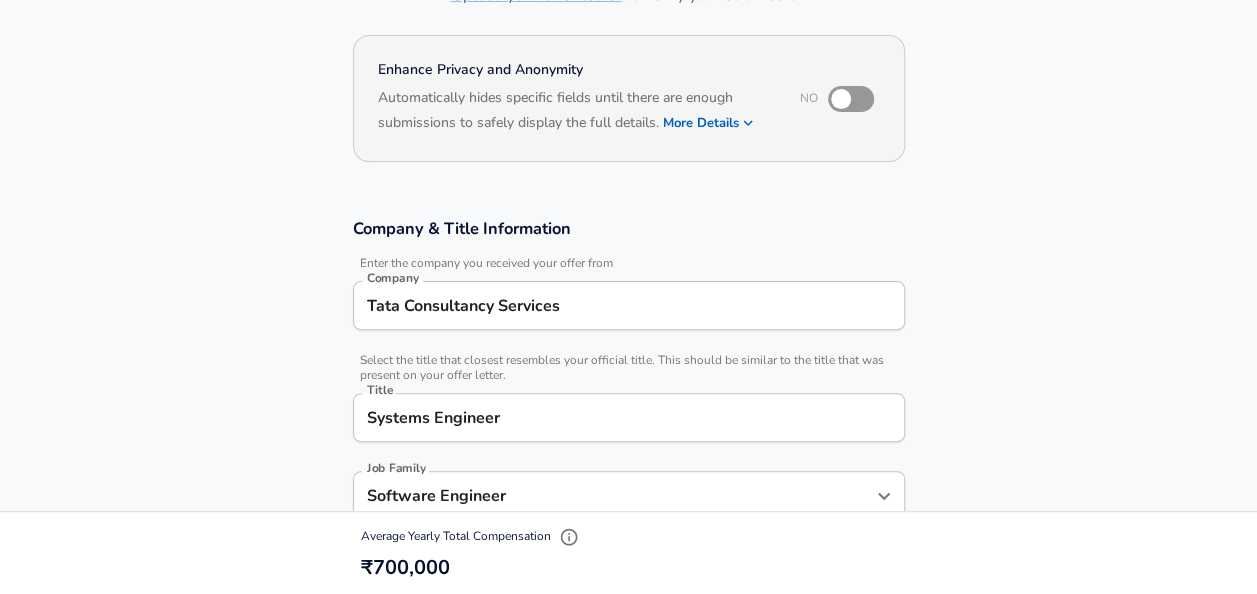 scroll, scrollTop: 0, scrollLeft: 0, axis: both 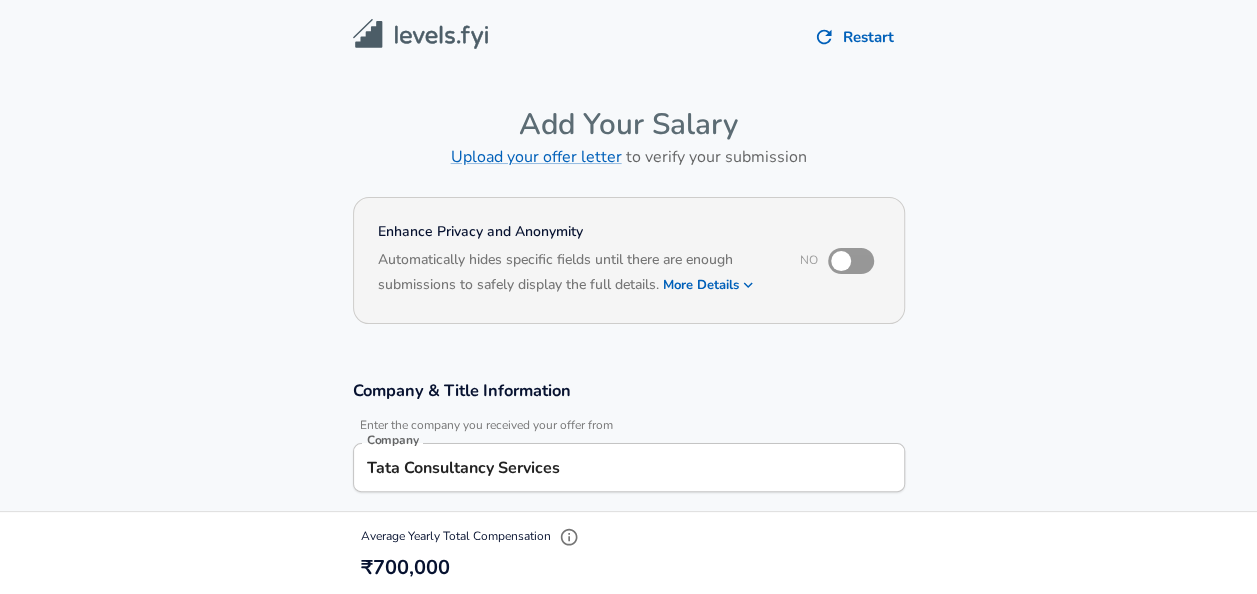 type 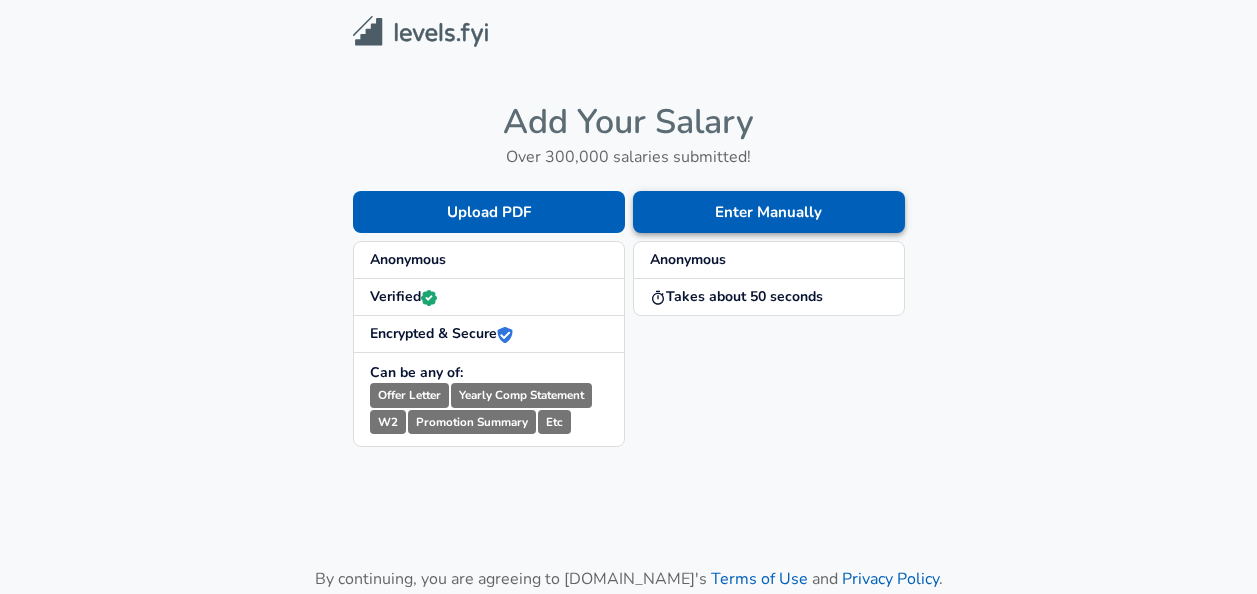 scroll, scrollTop: 0, scrollLeft: 0, axis: both 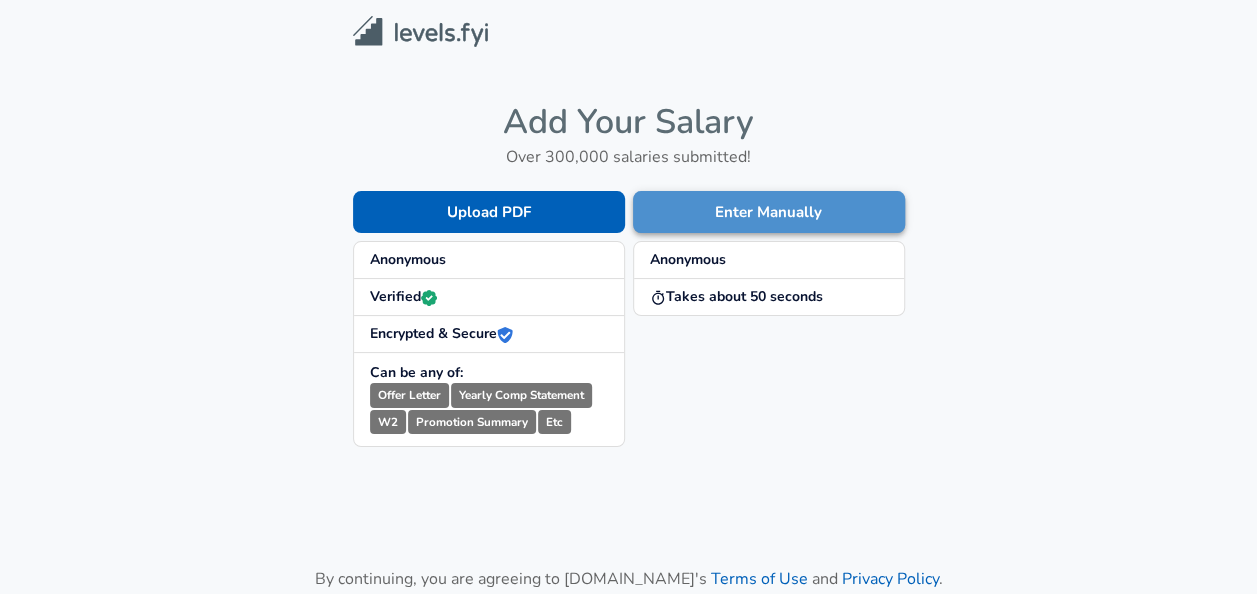 click on "Enter Manually" at bounding box center [769, 212] 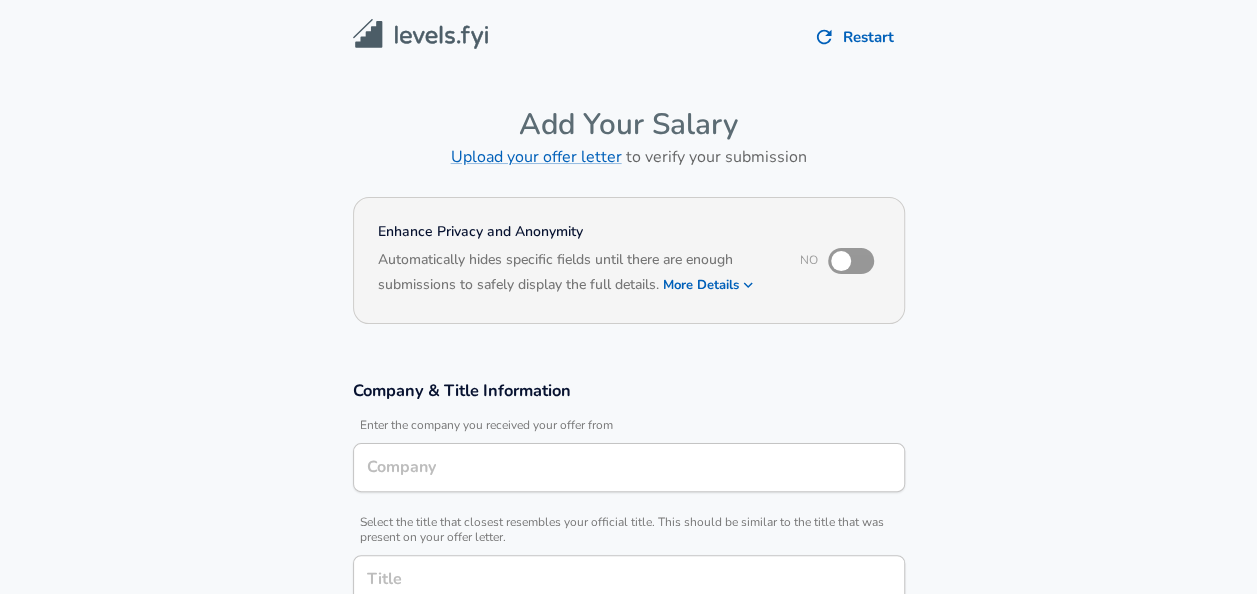 type on "Tata Consultancy Services" 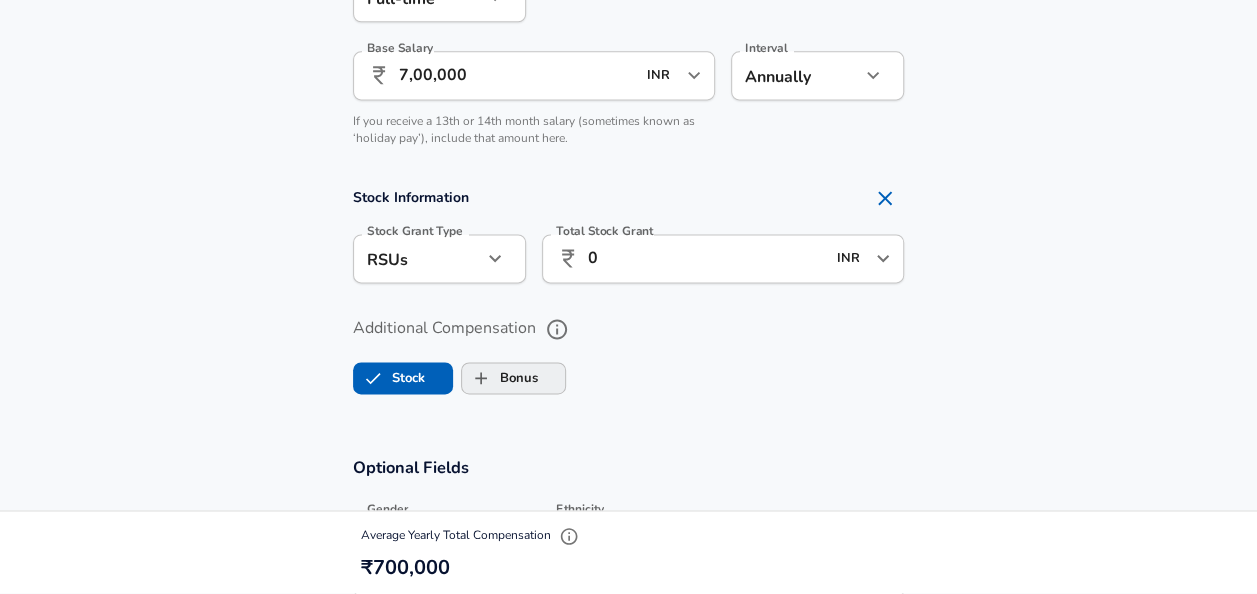 scroll, scrollTop: 1526, scrollLeft: 0, axis: vertical 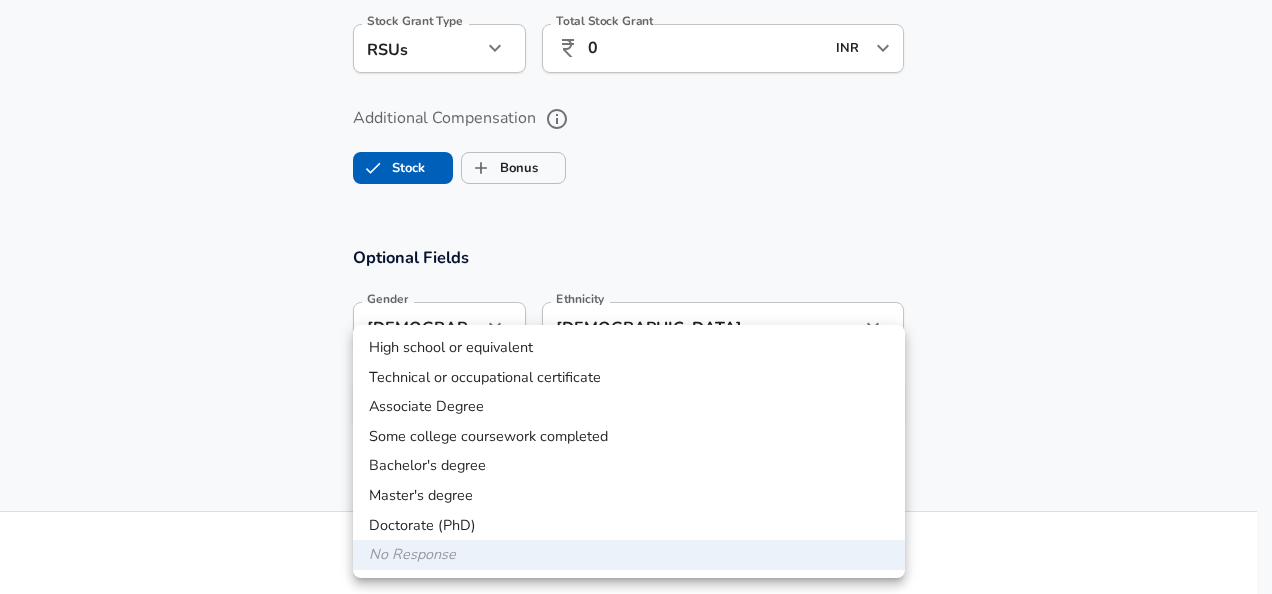 click on "Restart Add Your Salary Upload your offer letter   to verify your submission Enhance Privacy and Anonymity No Automatically hides specific fields until there are enough submissions to safely display the full details.   More Details Based on your submission and the data points that we have already collected, we will automatically hide and anonymize specific fields if there aren't enough data points to remain sufficiently anonymous. Company & Title Information   Enter the company you received your offer from Company Tata Consultancy Services Company   Select the title that closest resembles your official title. This should be similar to the title that was present on your offer letter. Title Systems Engineer Title Job Family Software Engineer Job Family   Select a Specialization that best fits your role. If you can't find one, select 'Other' to enter a custom specialization Select Specialization Full Stack Full Stack Select Specialization   Level C1 / Assistant Engineer Level Work Experience and Location Month 4" at bounding box center [636, -1229] 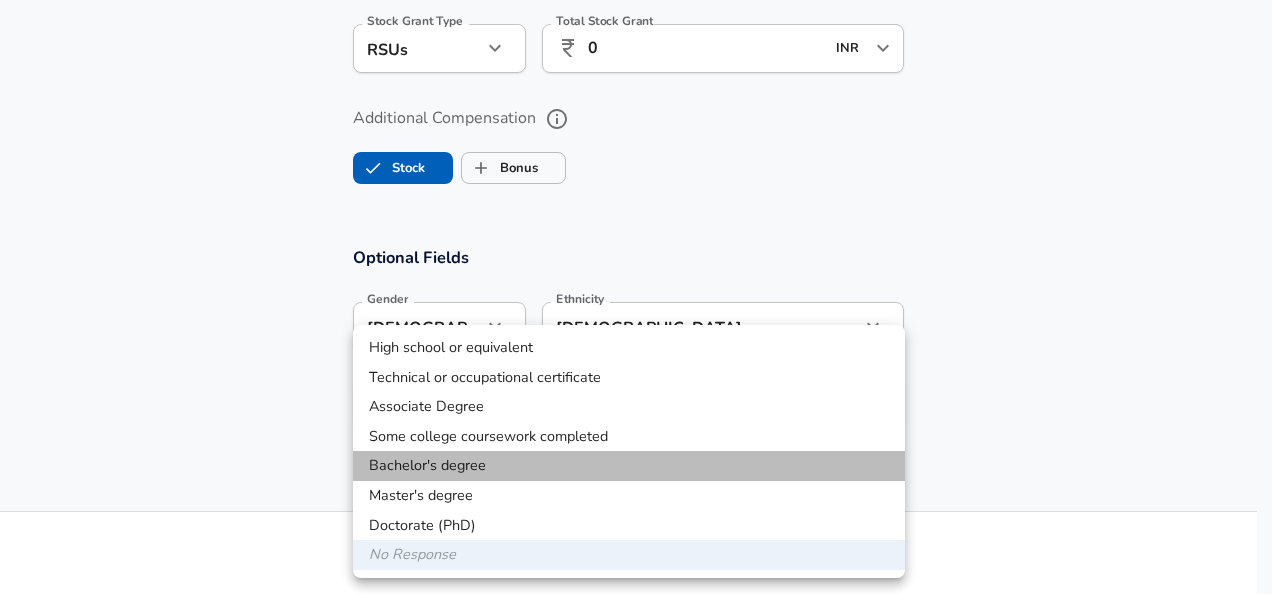 click on "Bachelor's degree" at bounding box center [629, 466] 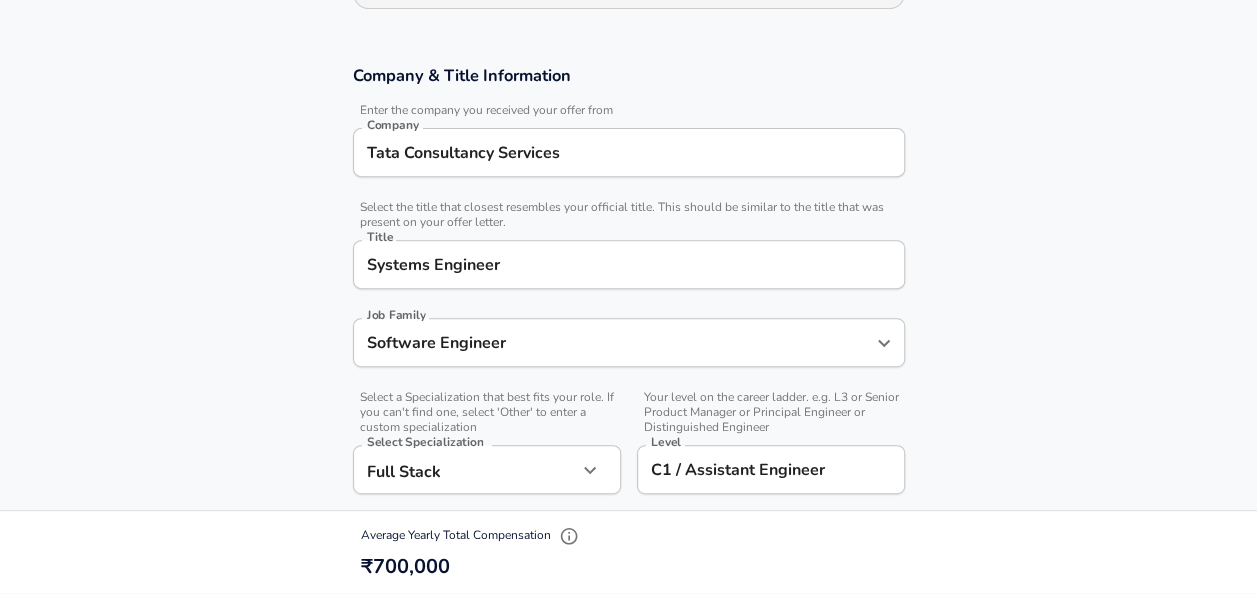 scroll, scrollTop: 0, scrollLeft: 0, axis: both 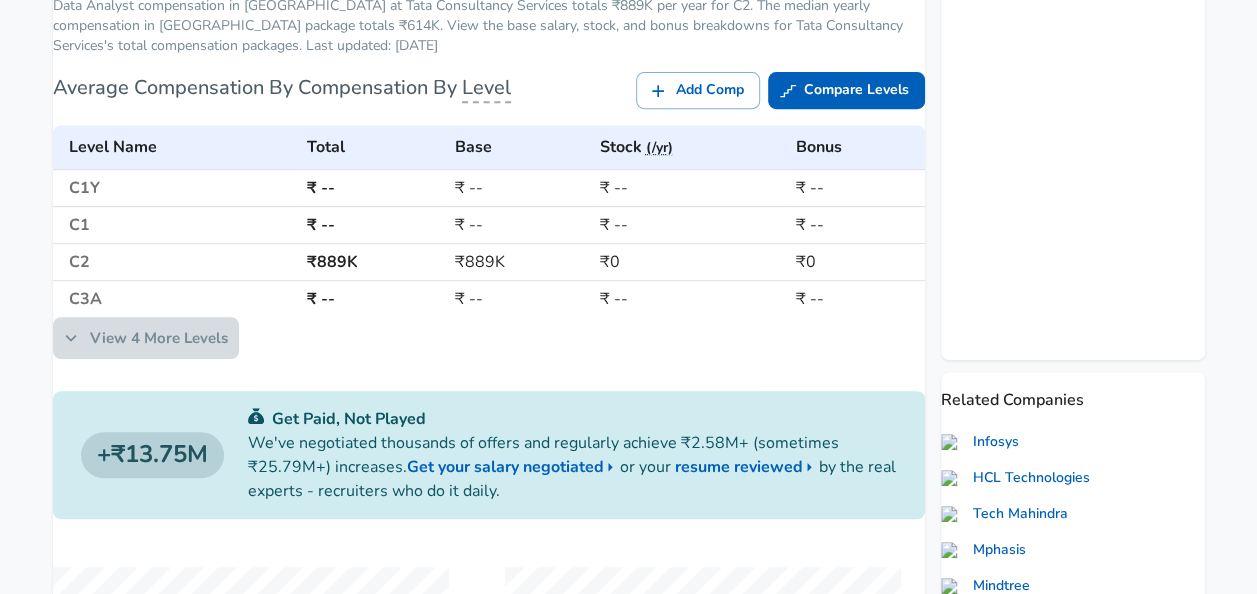 click on "View   4   More Levels" at bounding box center (146, 338) 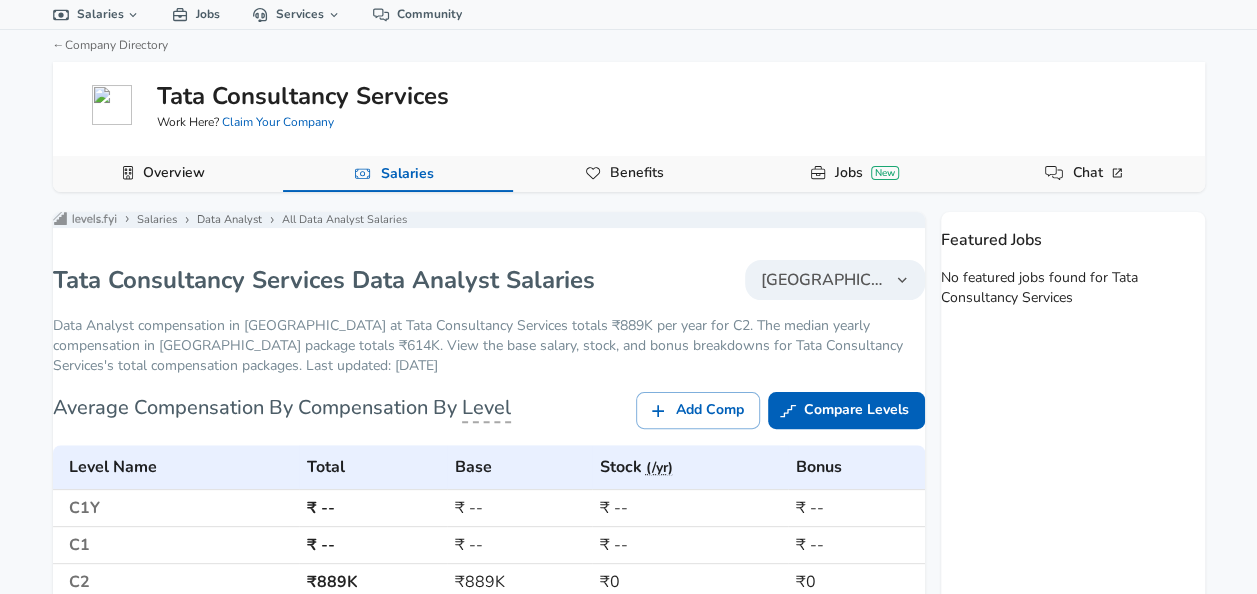 scroll, scrollTop: 0, scrollLeft: 0, axis: both 